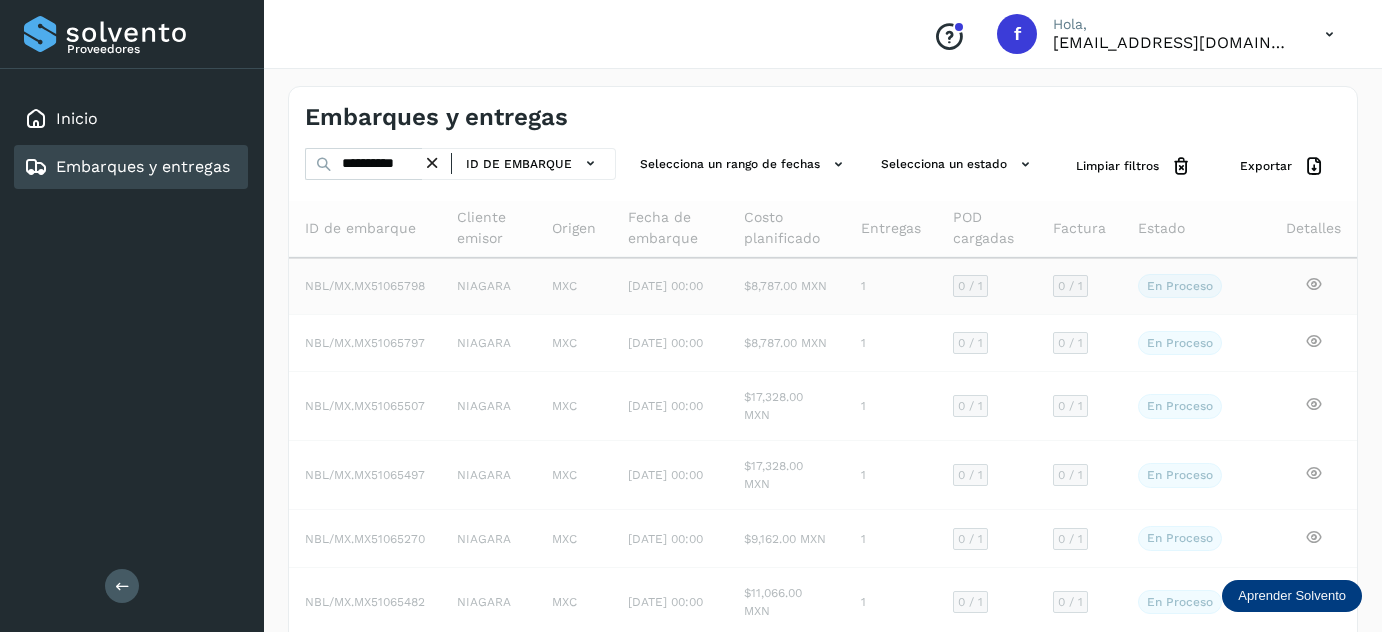 scroll, scrollTop: 0, scrollLeft: 0, axis: both 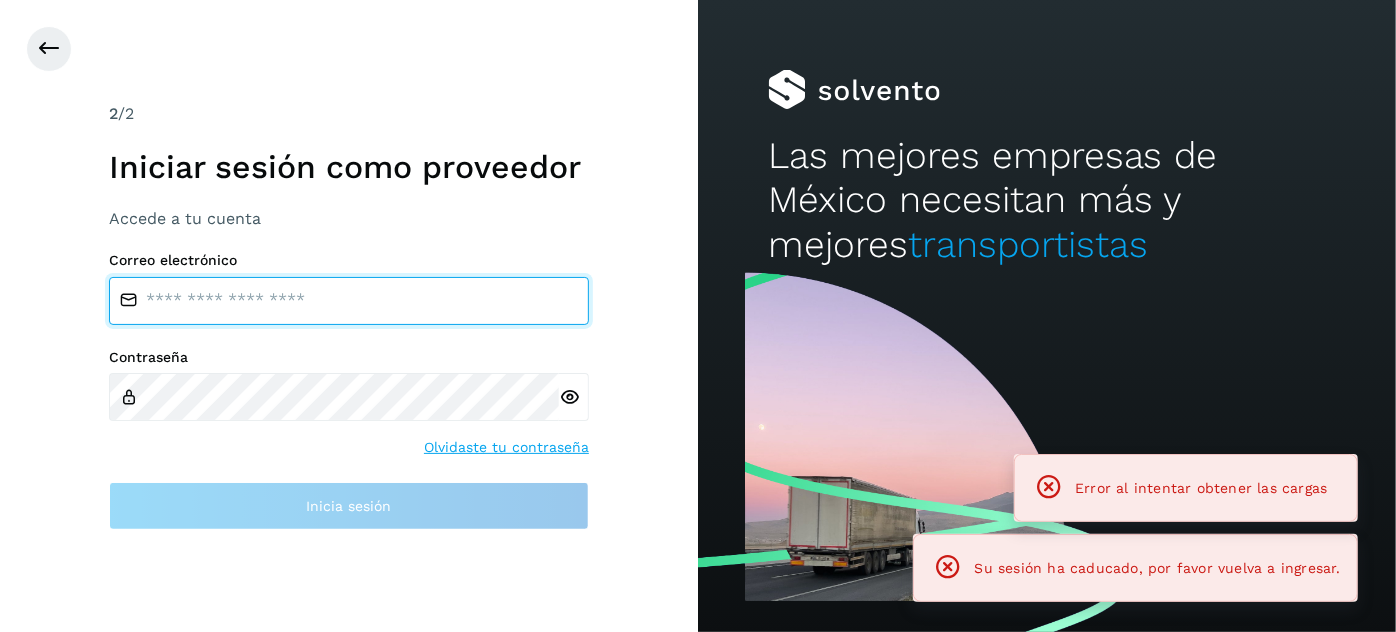 type on "**********" 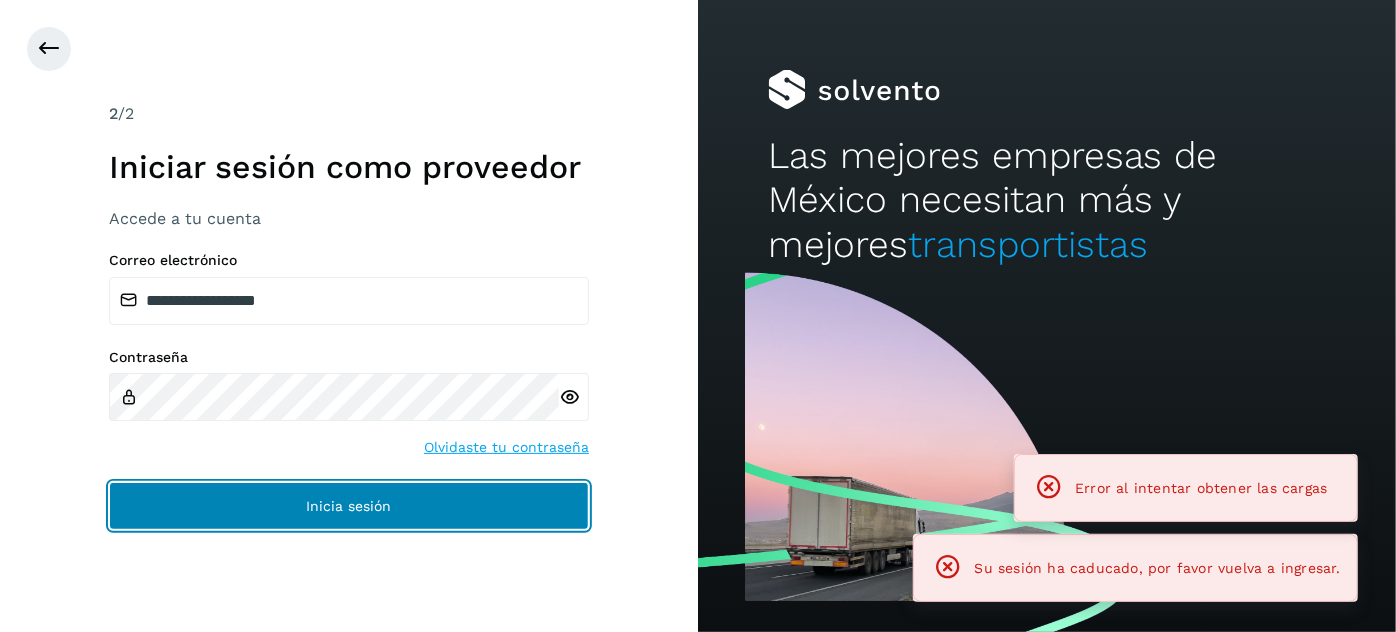 click on "Inicia sesión" at bounding box center (349, 506) 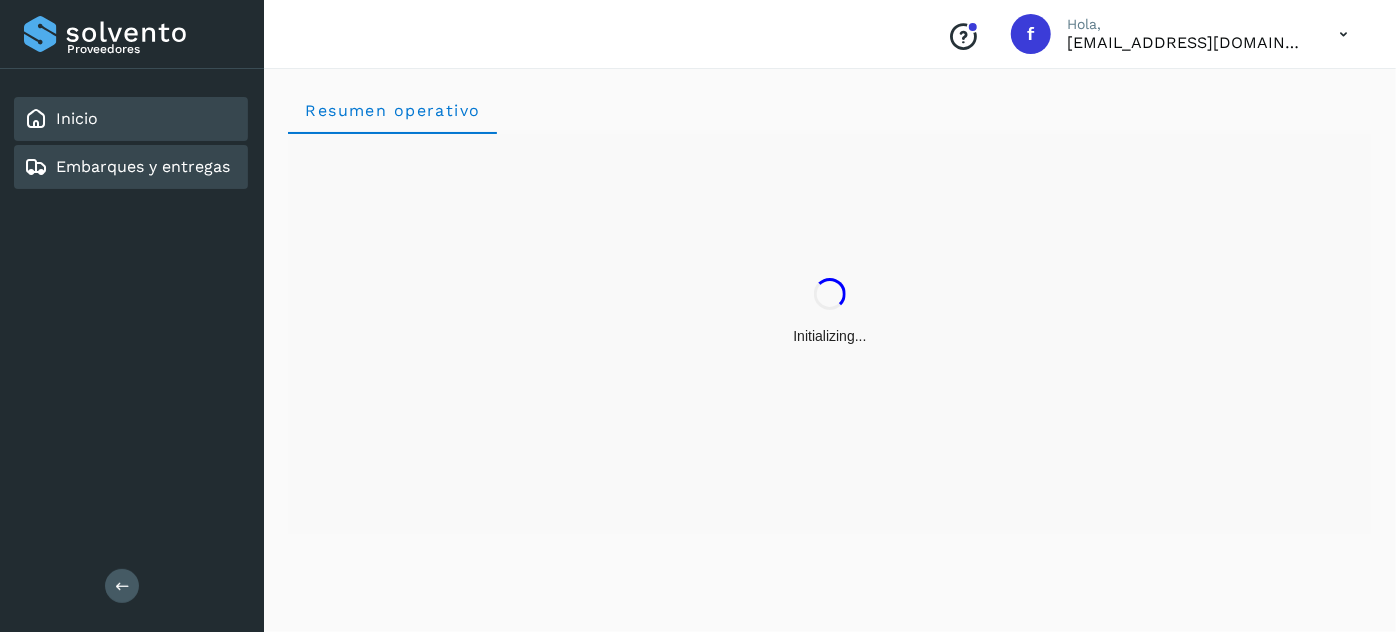 click on "Embarques y entregas" at bounding box center (143, 166) 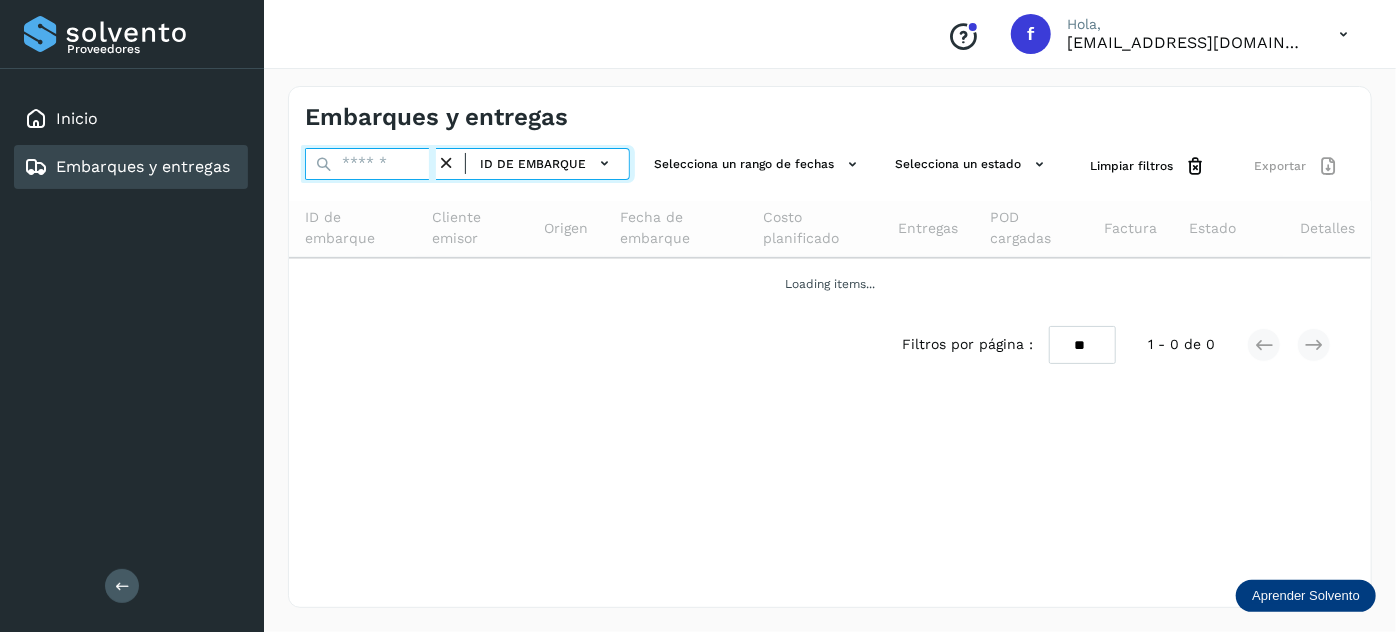 click at bounding box center (370, 164) 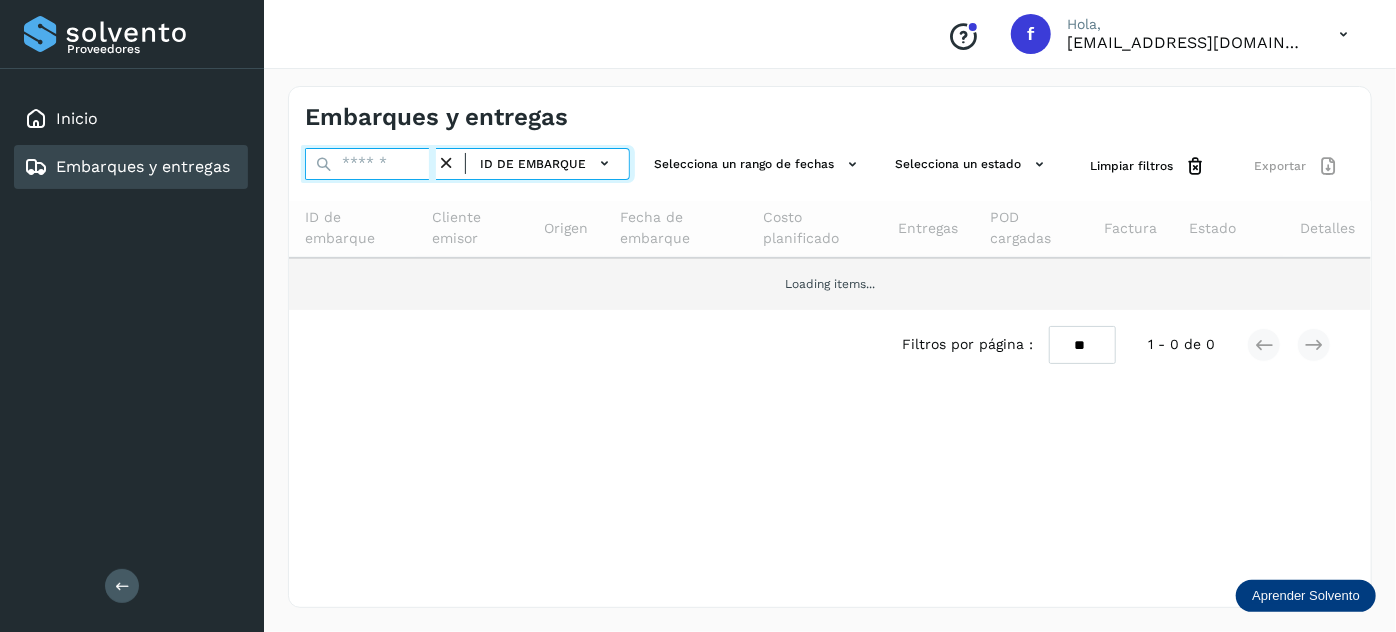 paste on "**********" 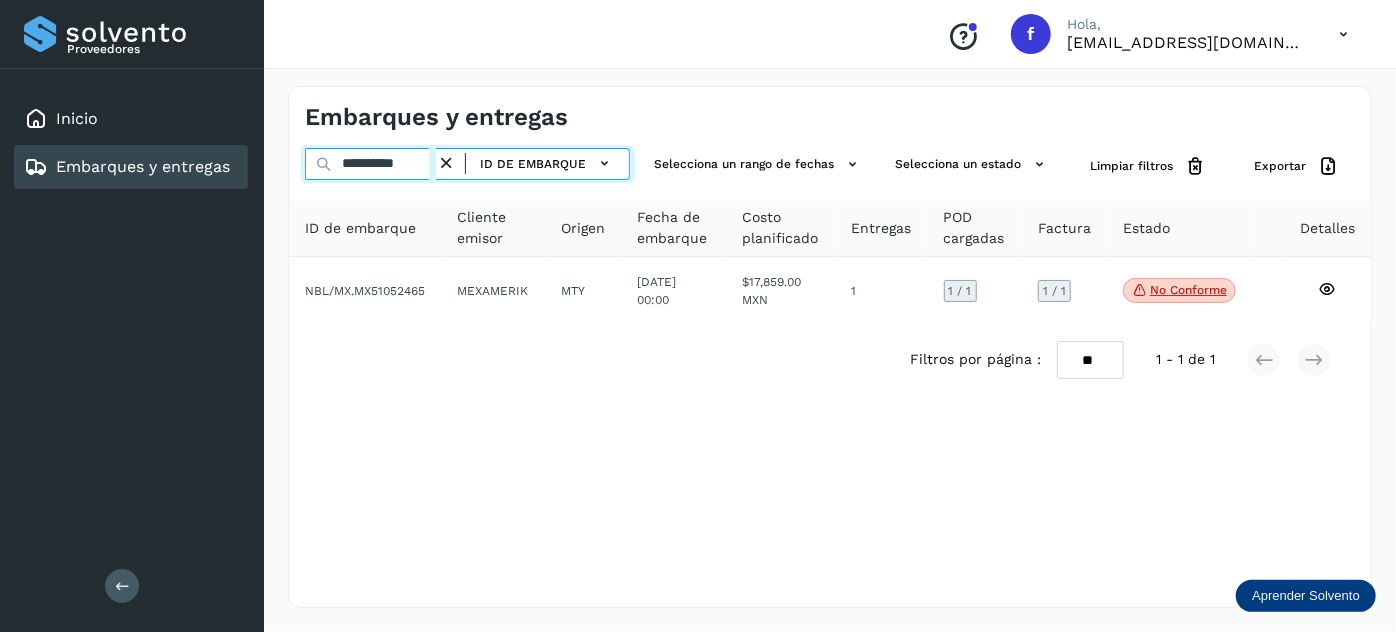 click on "**********" at bounding box center [370, 164] 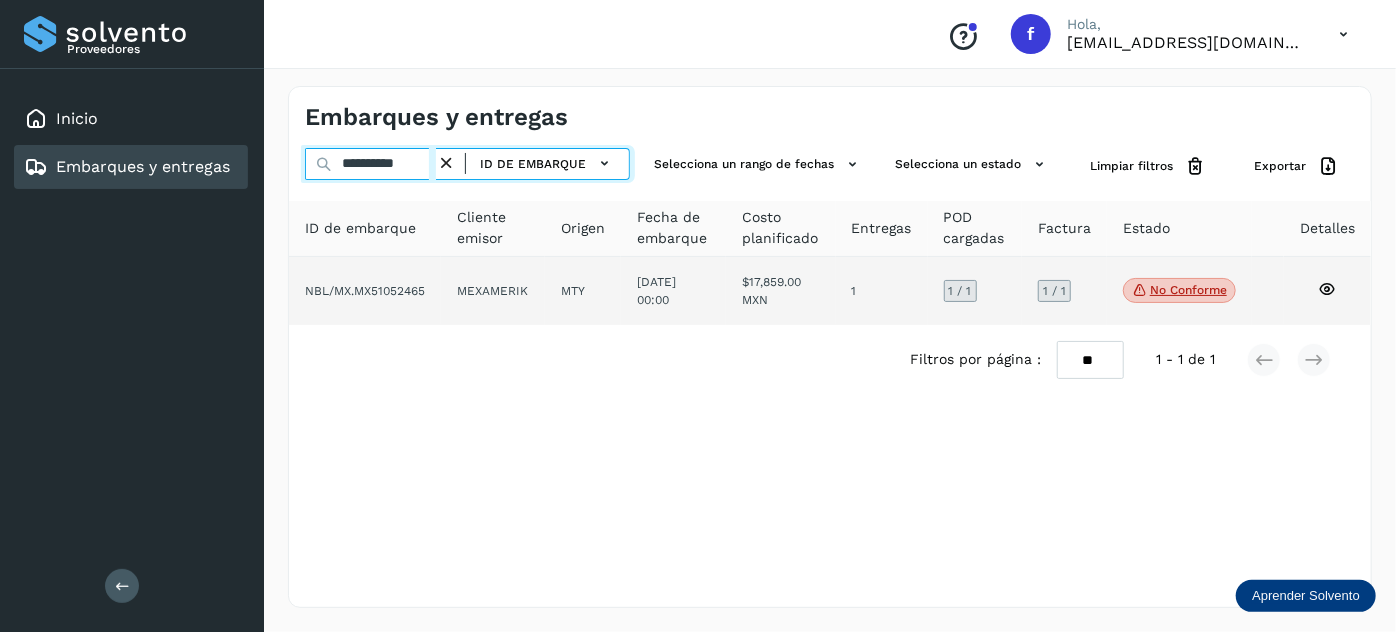 paste 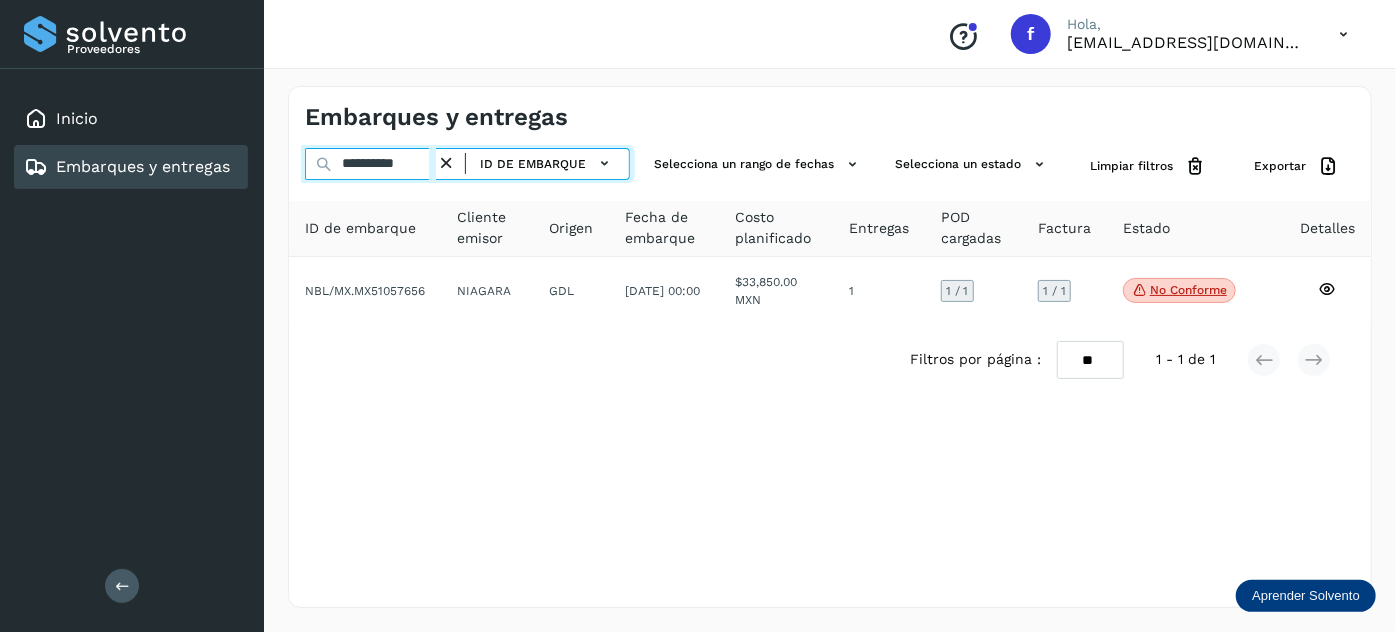 click on "**********" at bounding box center [370, 164] 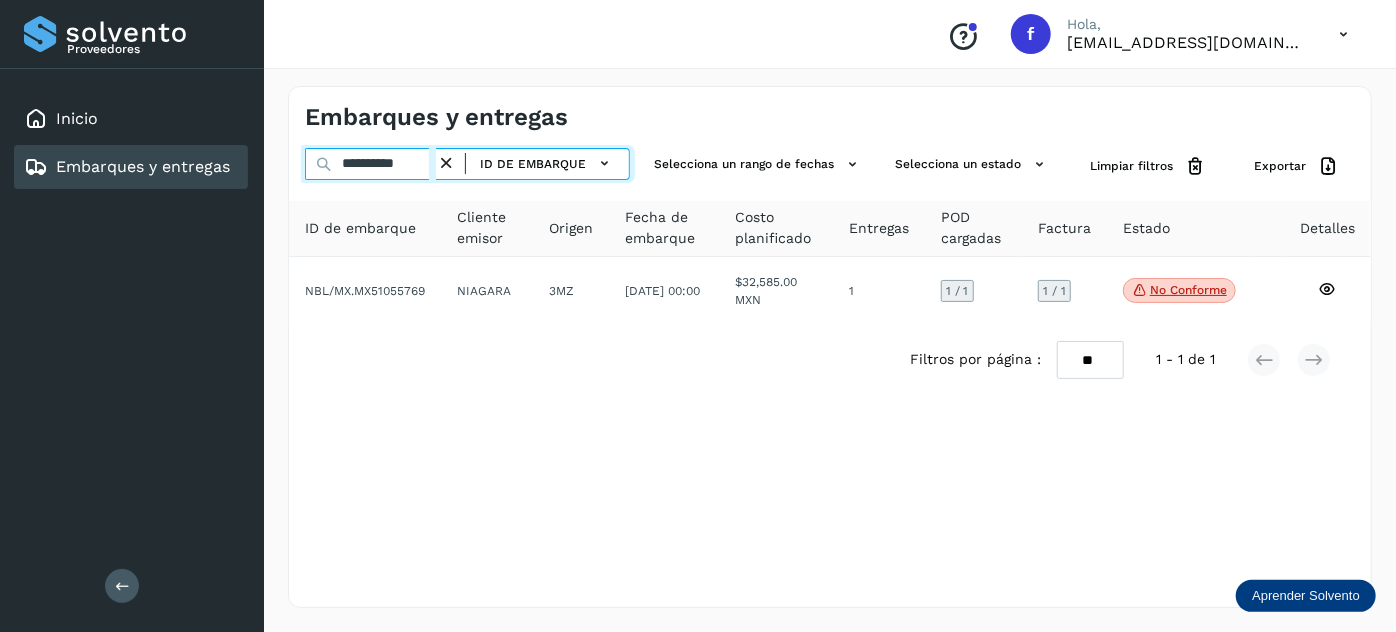 click on "**********" at bounding box center [370, 164] 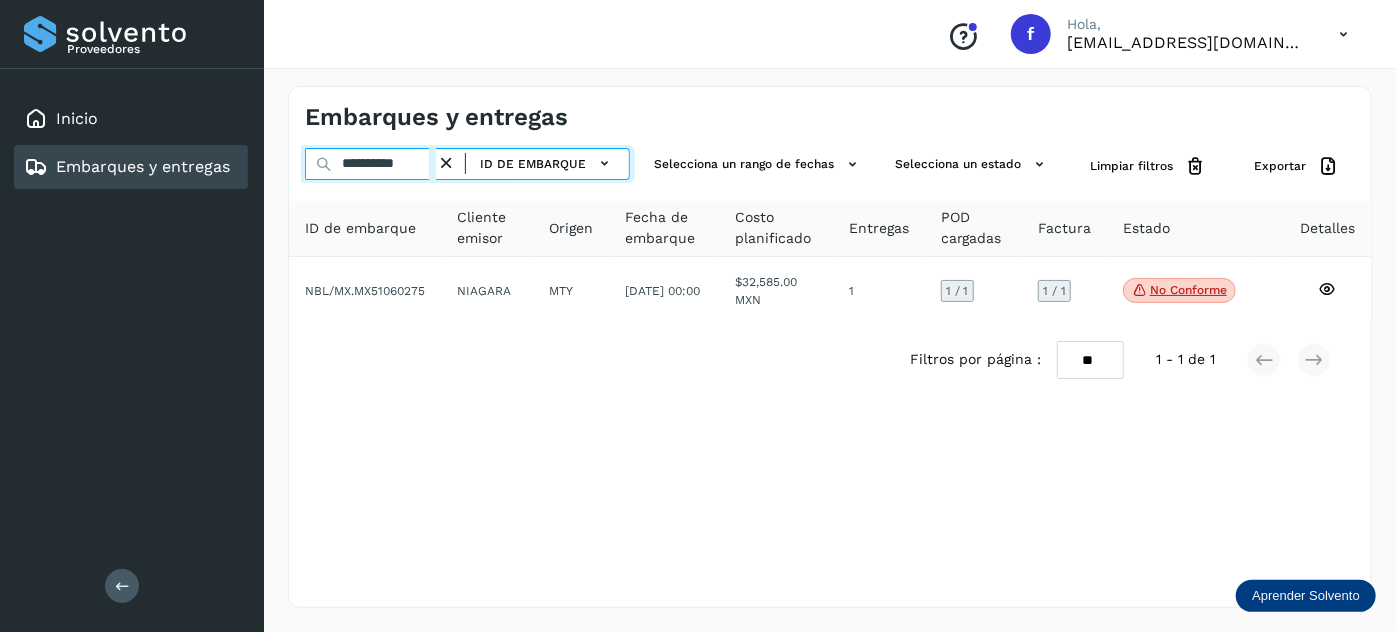 click on "**********" at bounding box center (370, 164) 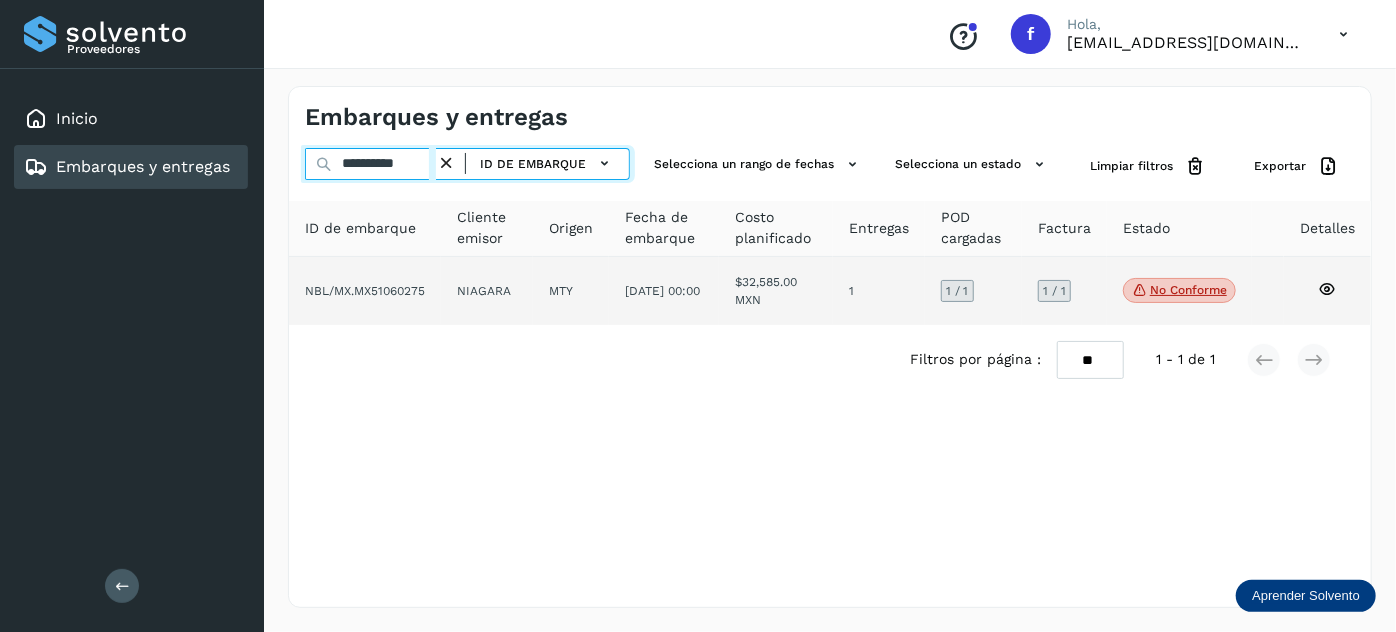 paste 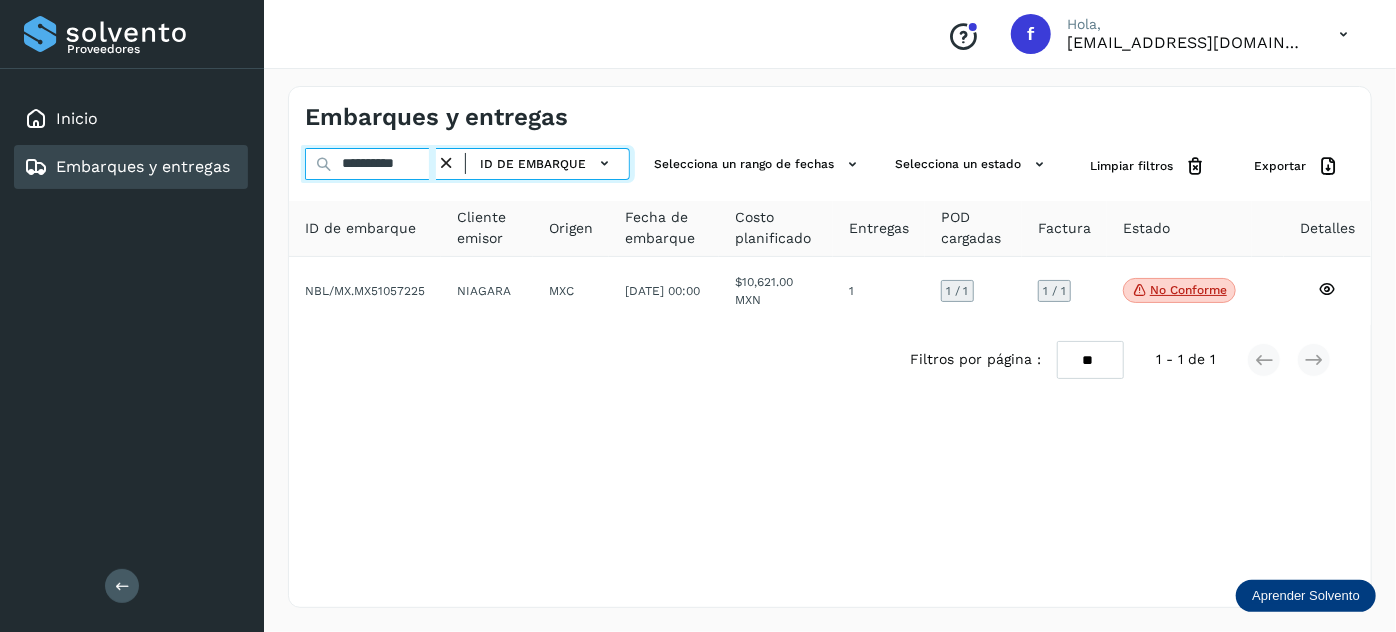 click on "**********" at bounding box center (370, 164) 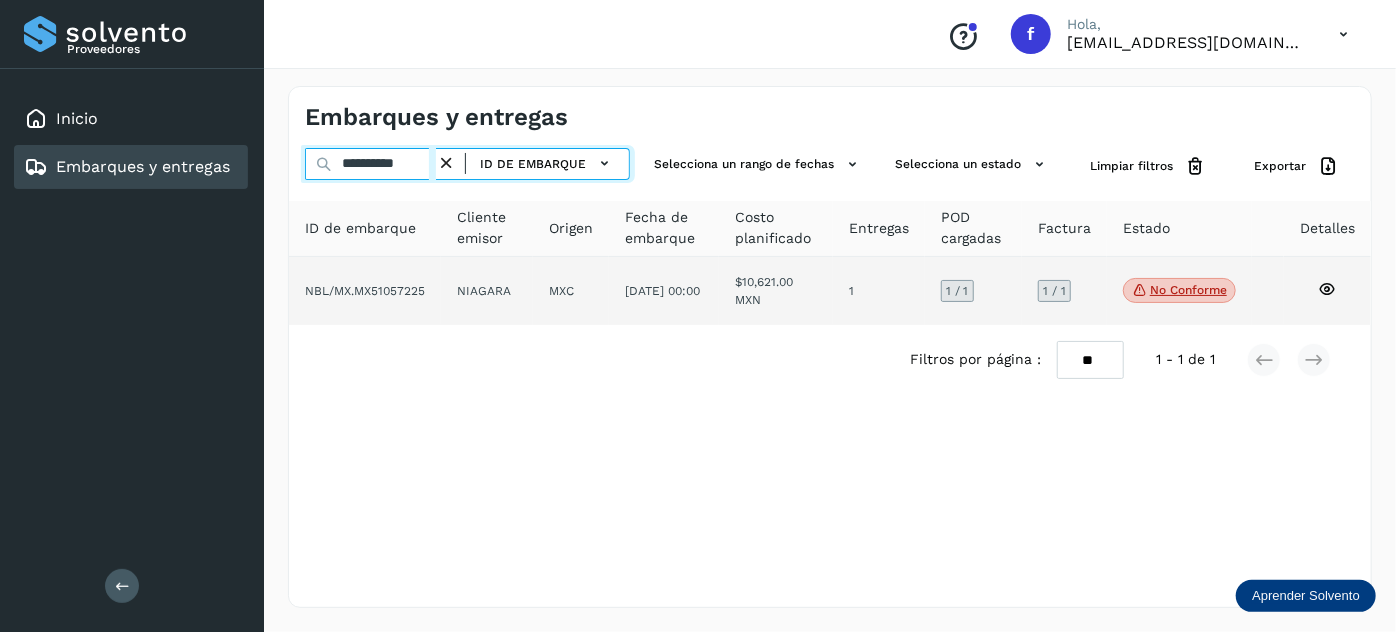 paste 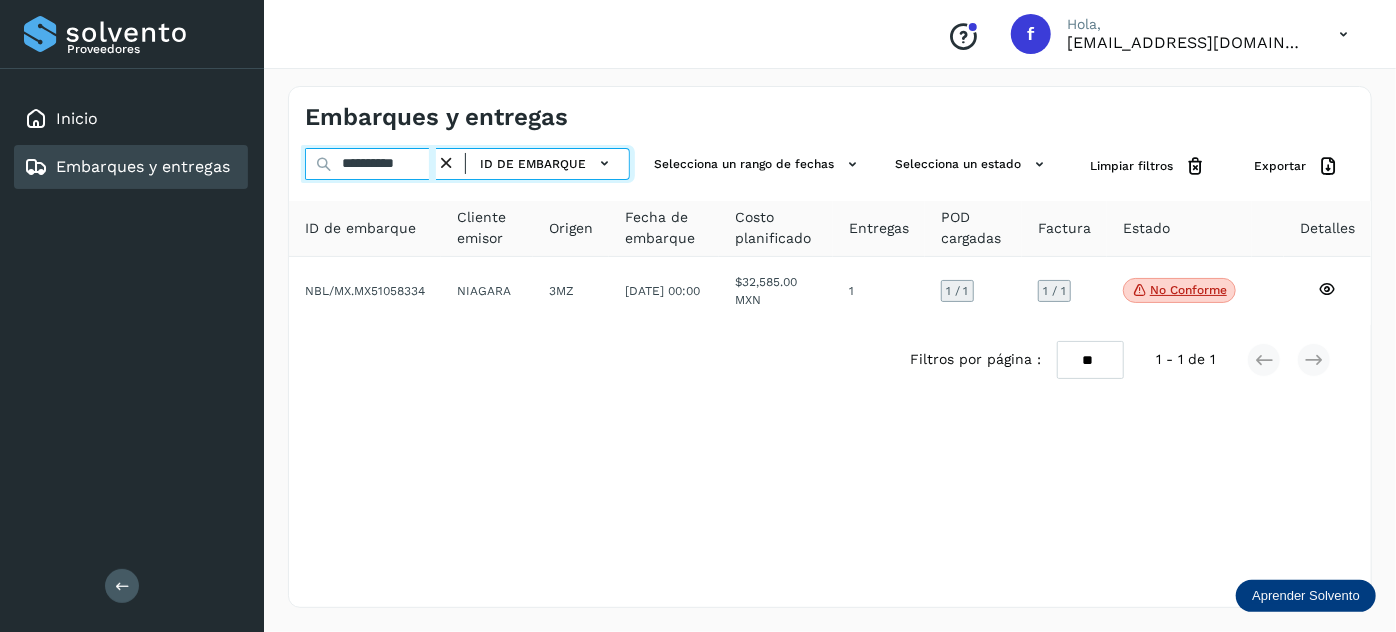click on "**********" at bounding box center (370, 164) 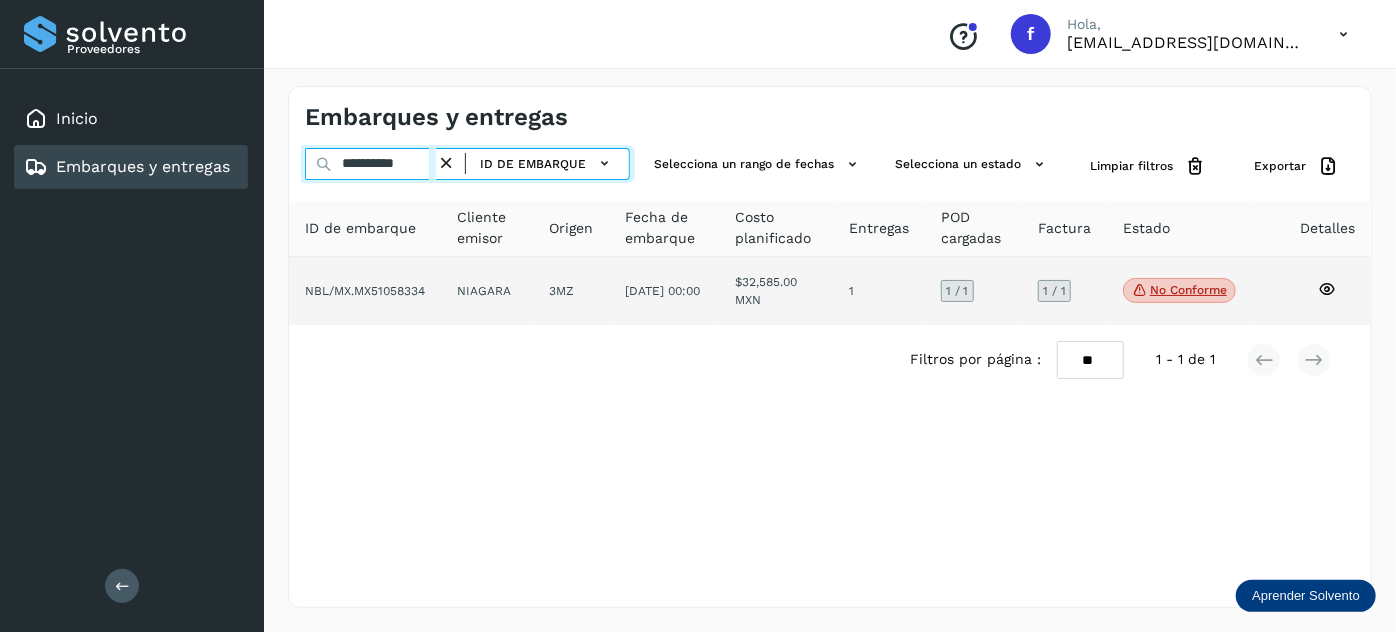 paste 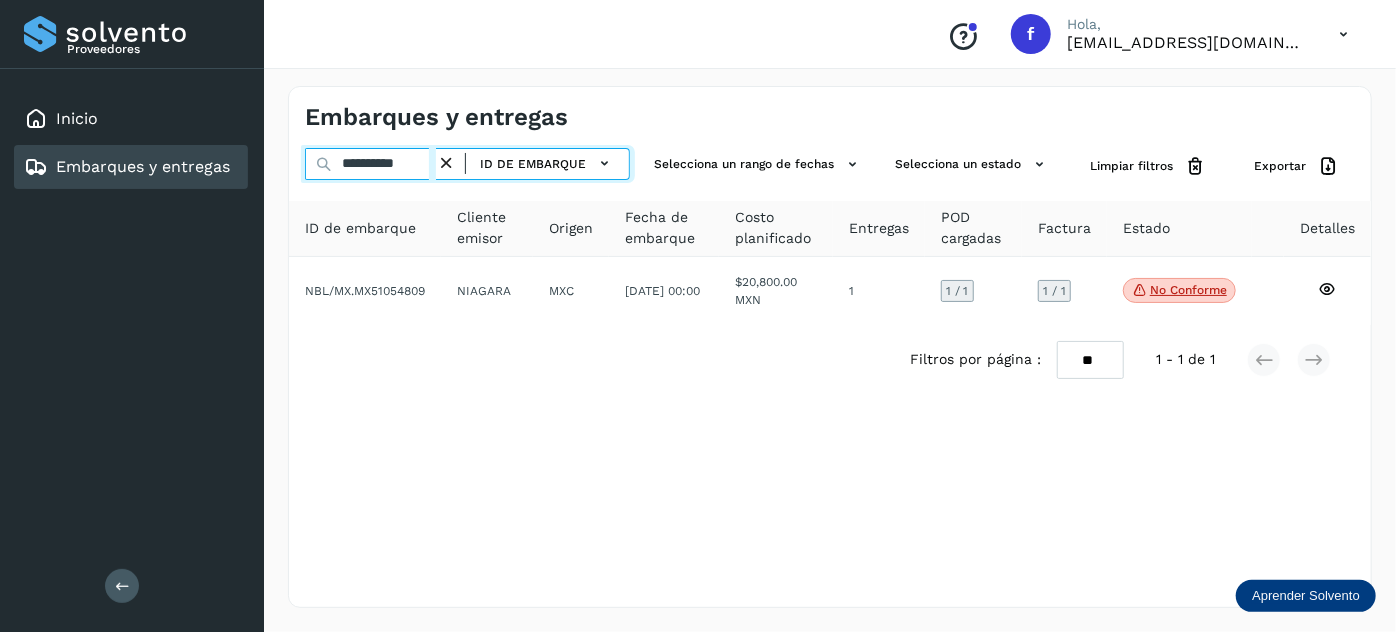 click on "**********" at bounding box center (370, 164) 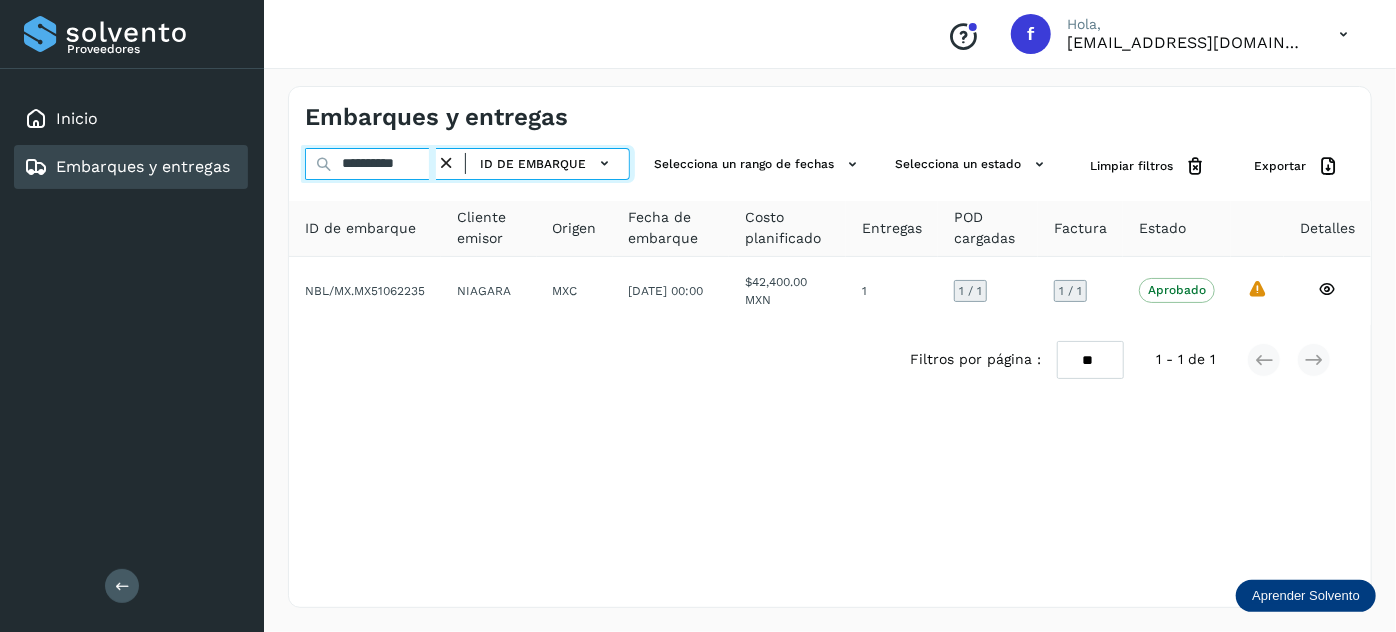 click on "**********" at bounding box center [370, 164] 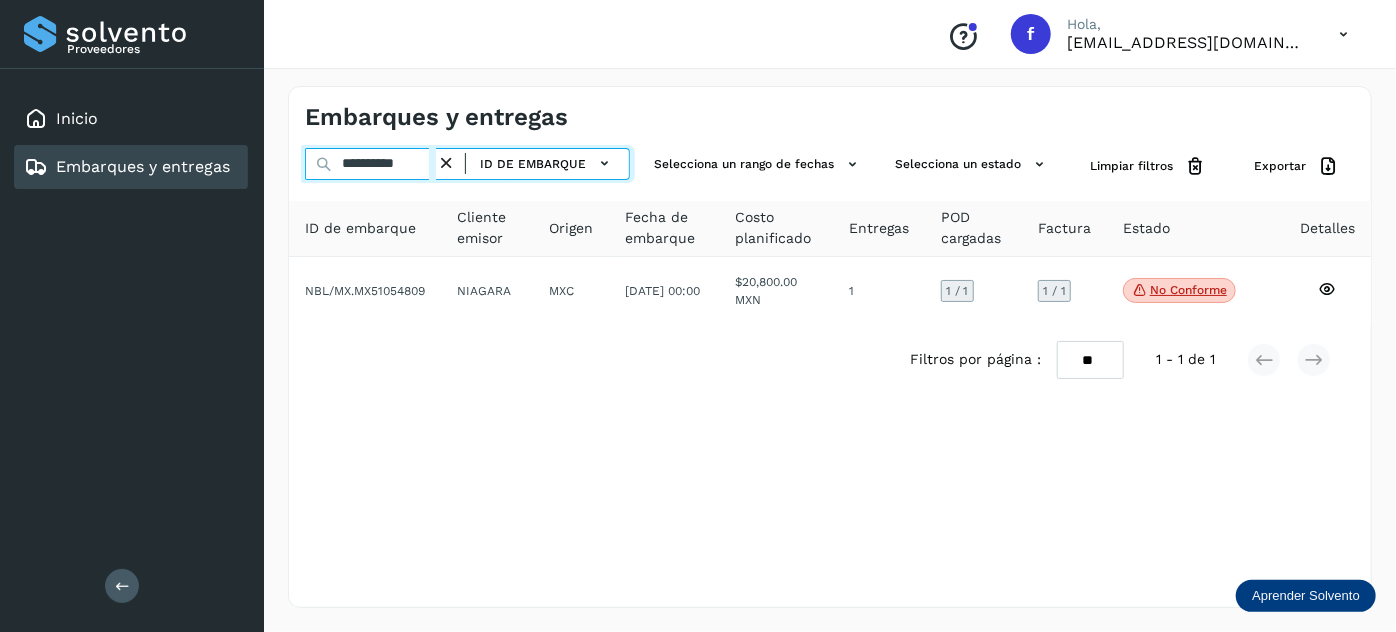 click on "**********" at bounding box center (370, 164) 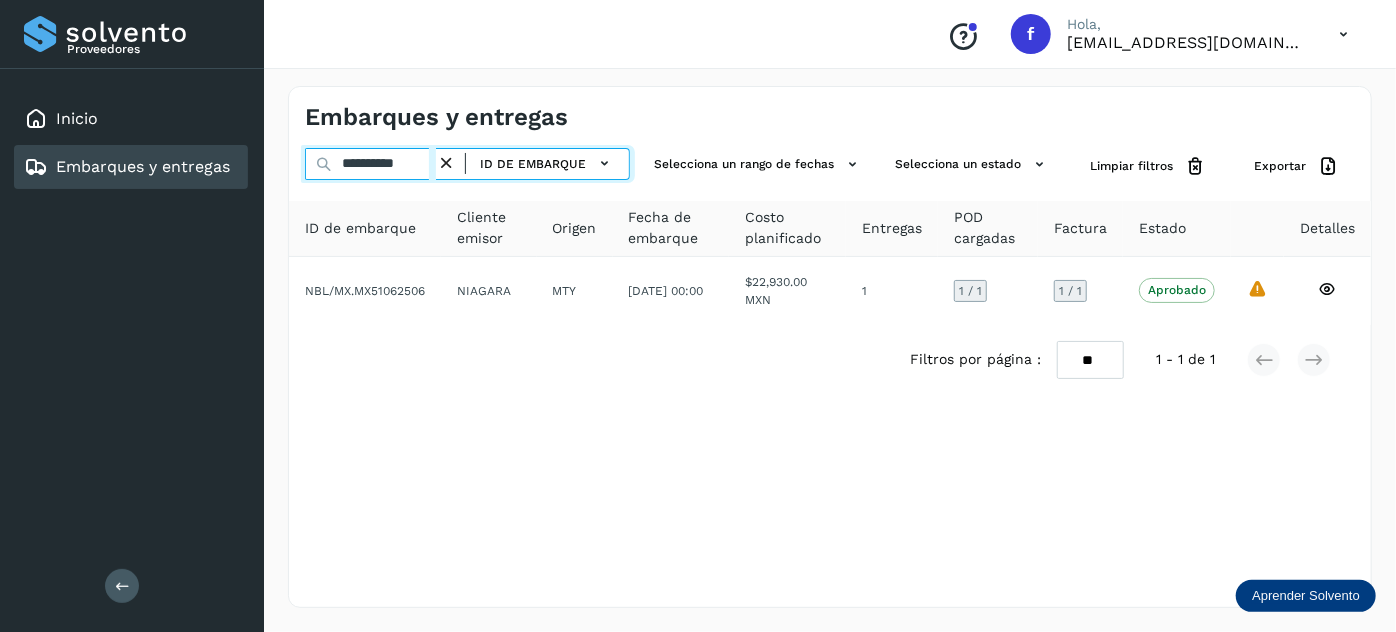 type on "**********" 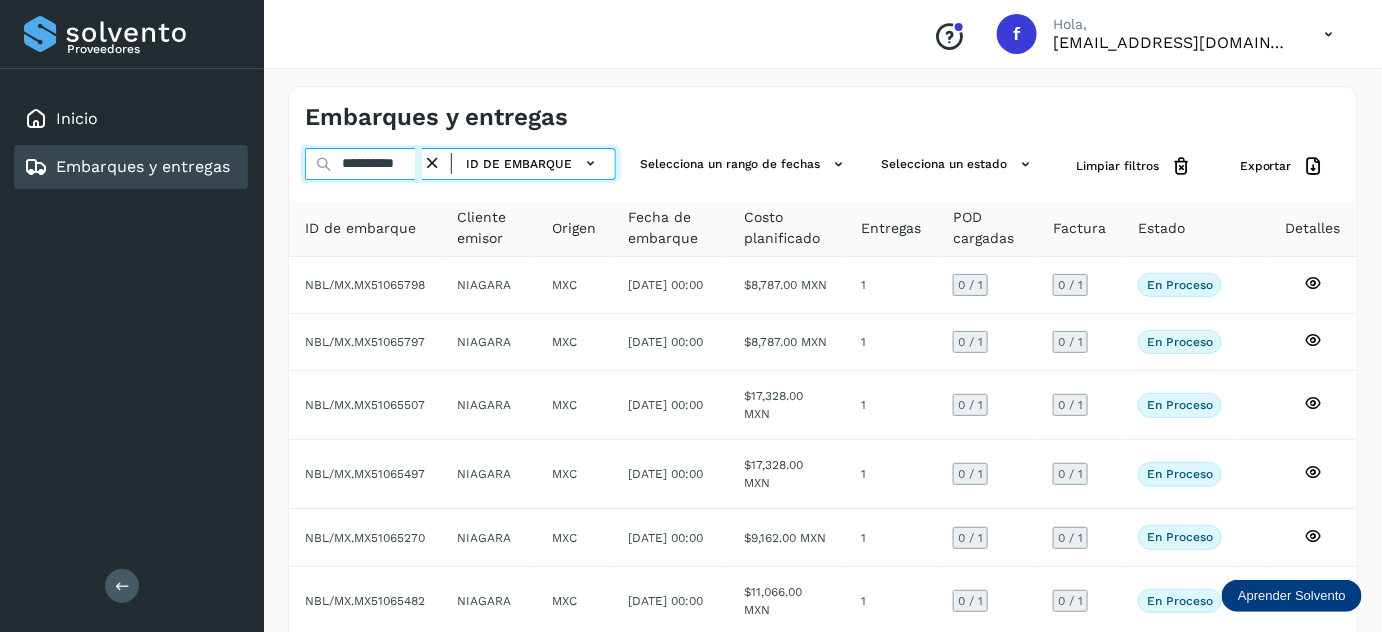 click on "**********" at bounding box center [363, 164] 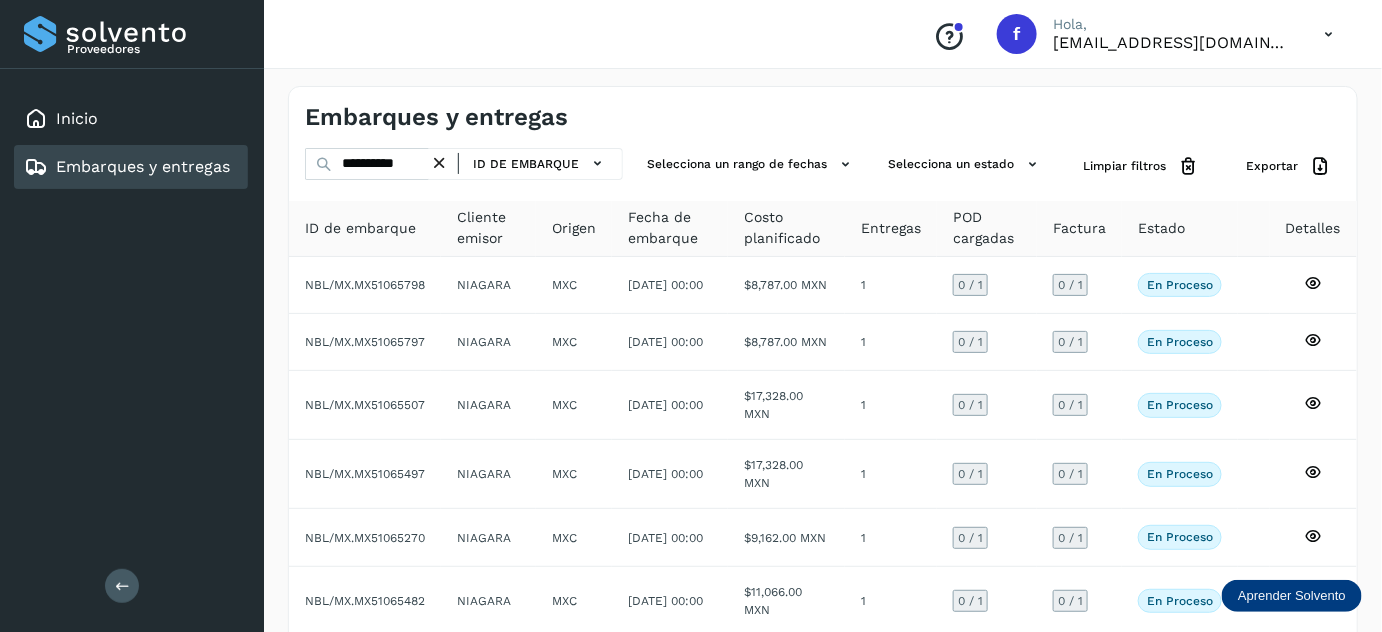 click at bounding box center (439, 163) 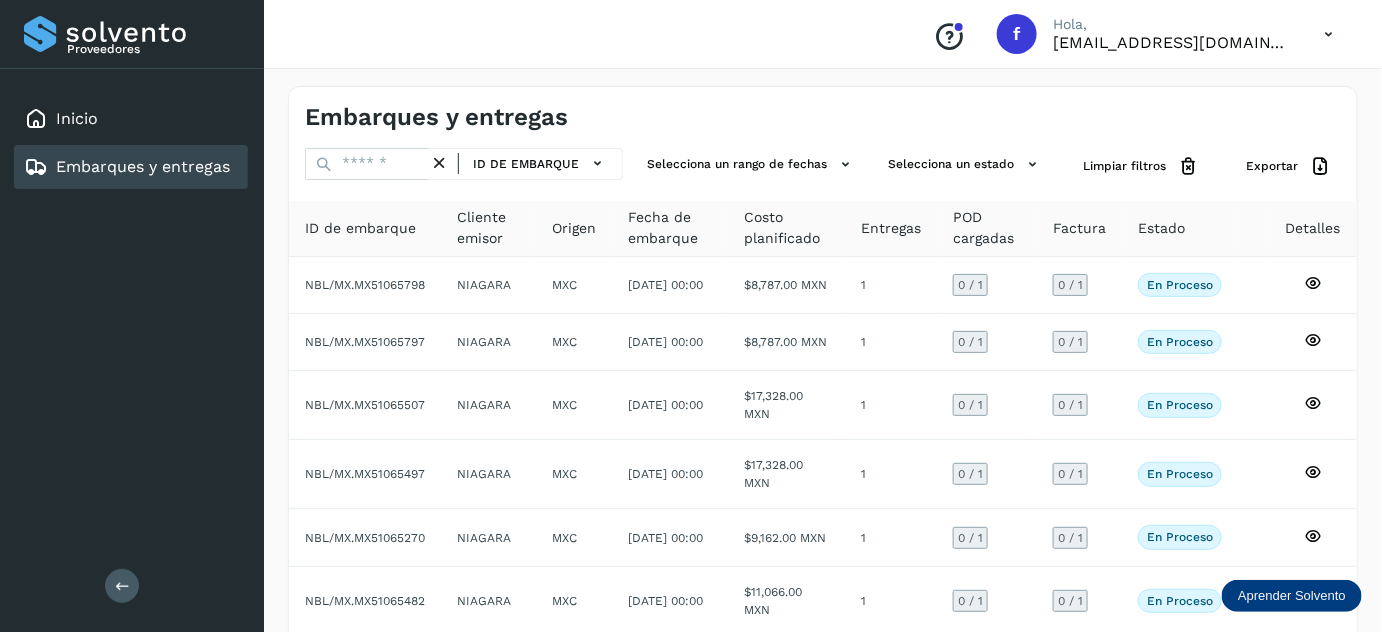 scroll, scrollTop: 0, scrollLeft: 0, axis: both 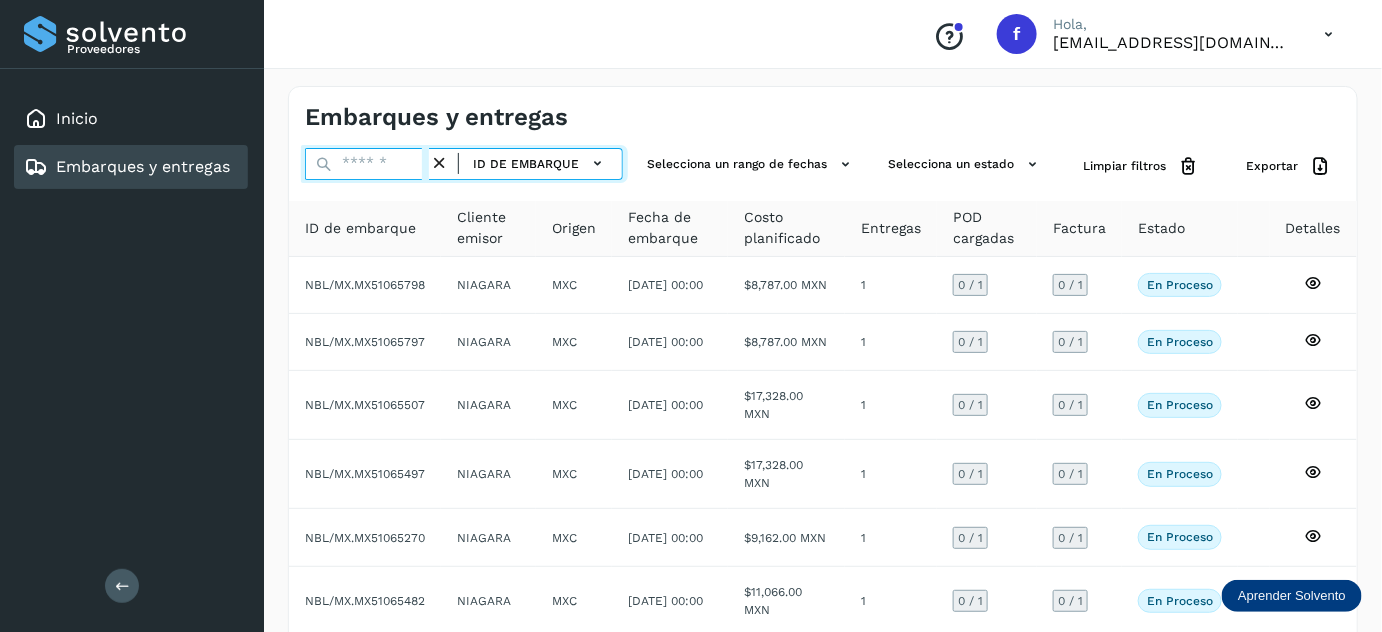 click at bounding box center (367, 164) 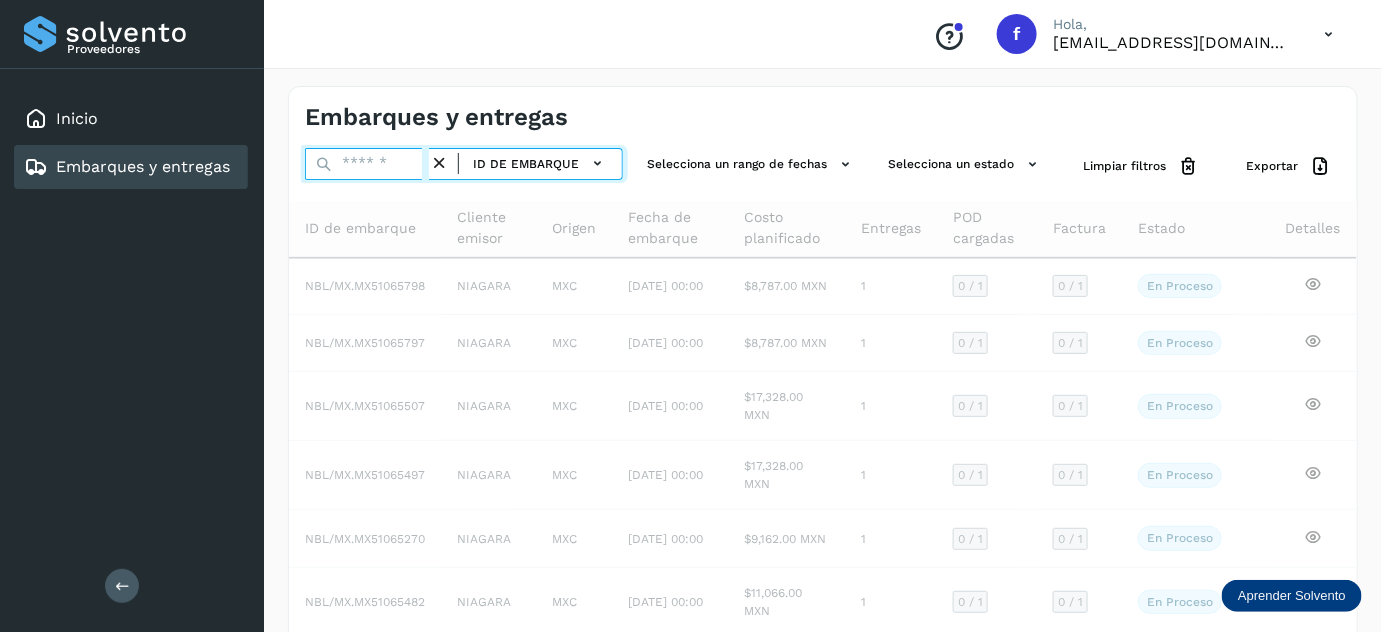 paste on "**********" 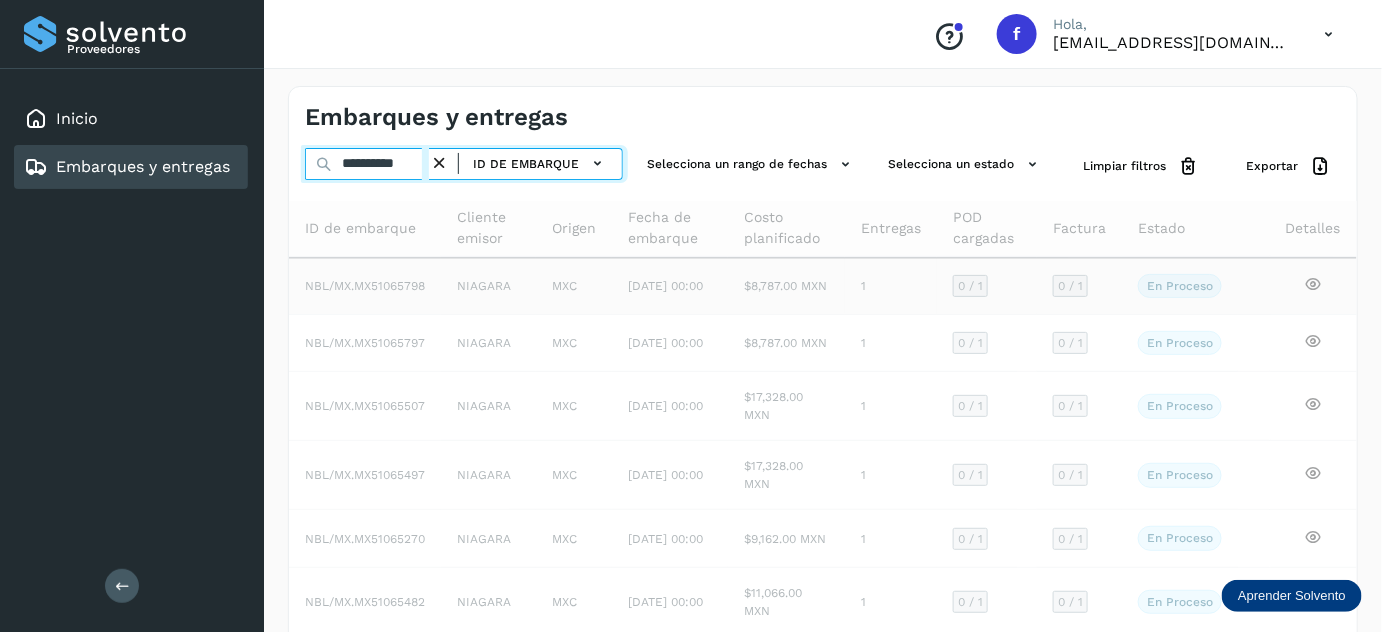 scroll, scrollTop: 0, scrollLeft: 0, axis: both 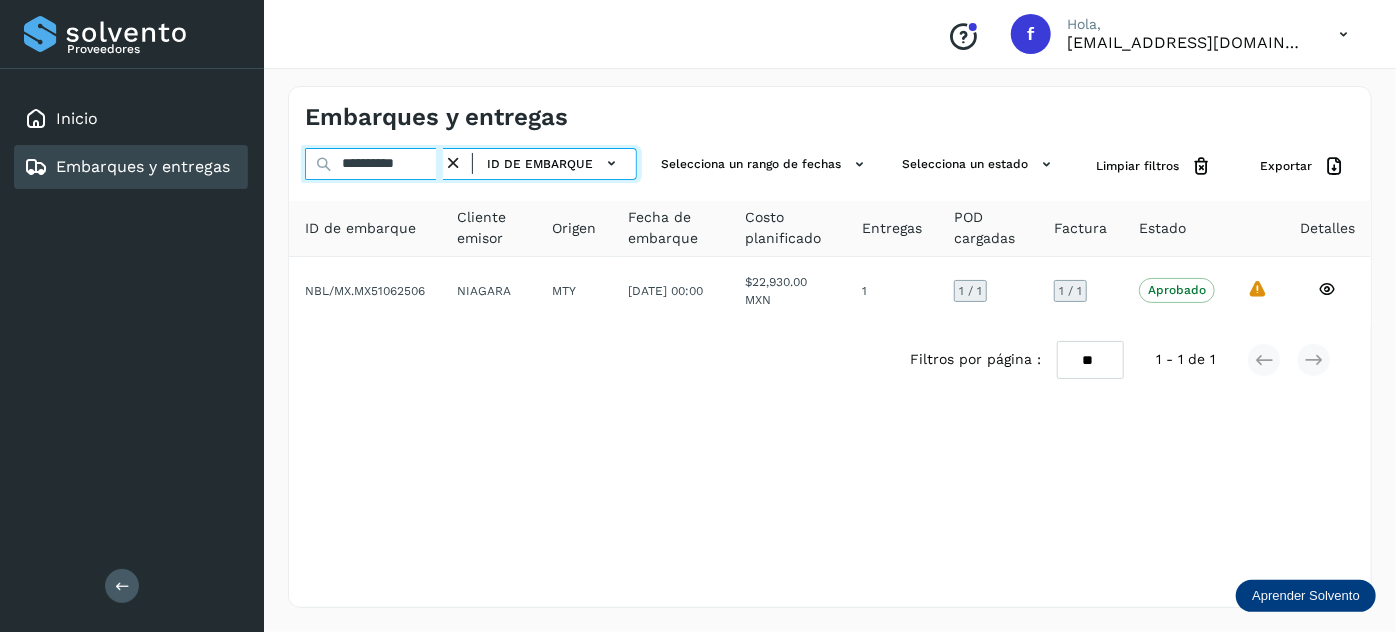click on "**********" at bounding box center (374, 164) 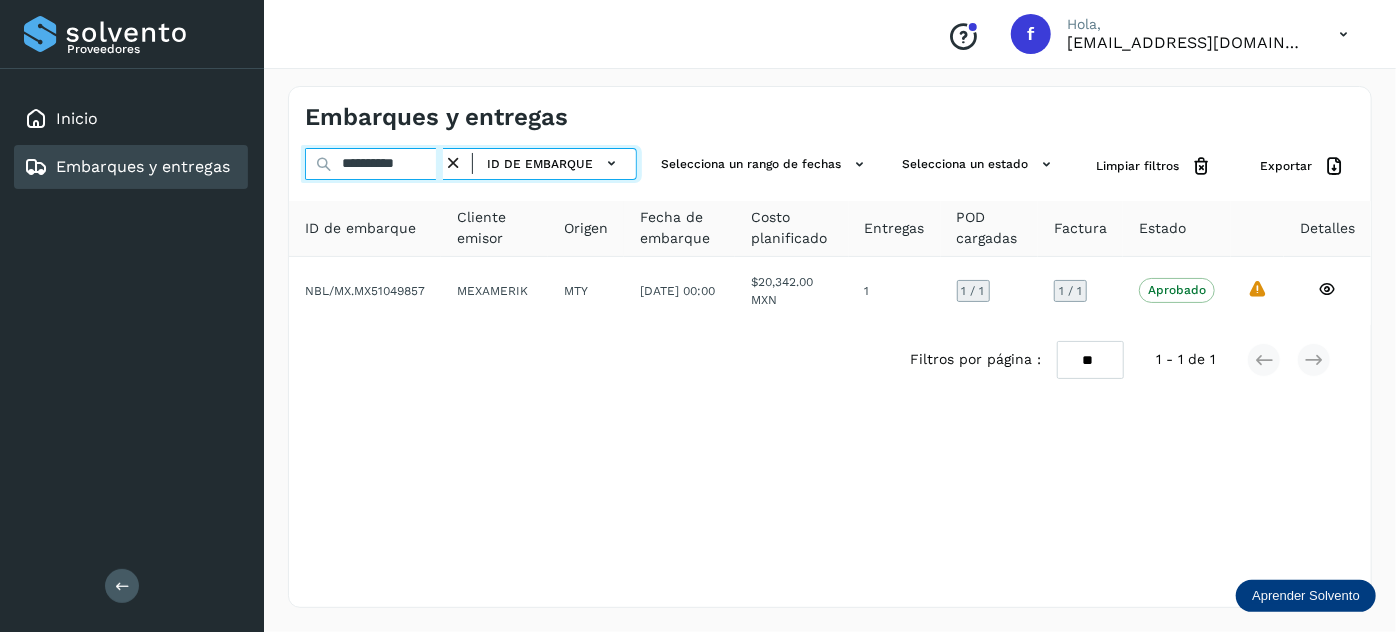 click on "**********" at bounding box center (374, 164) 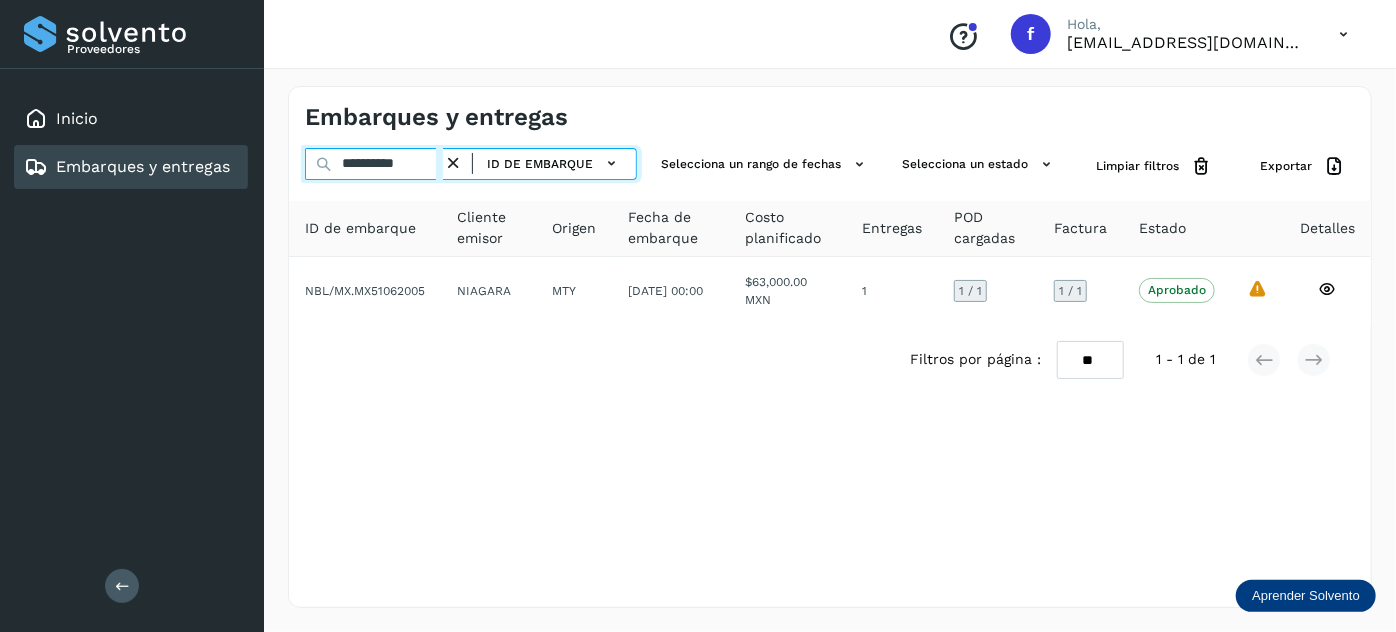 click on "**********" at bounding box center (374, 164) 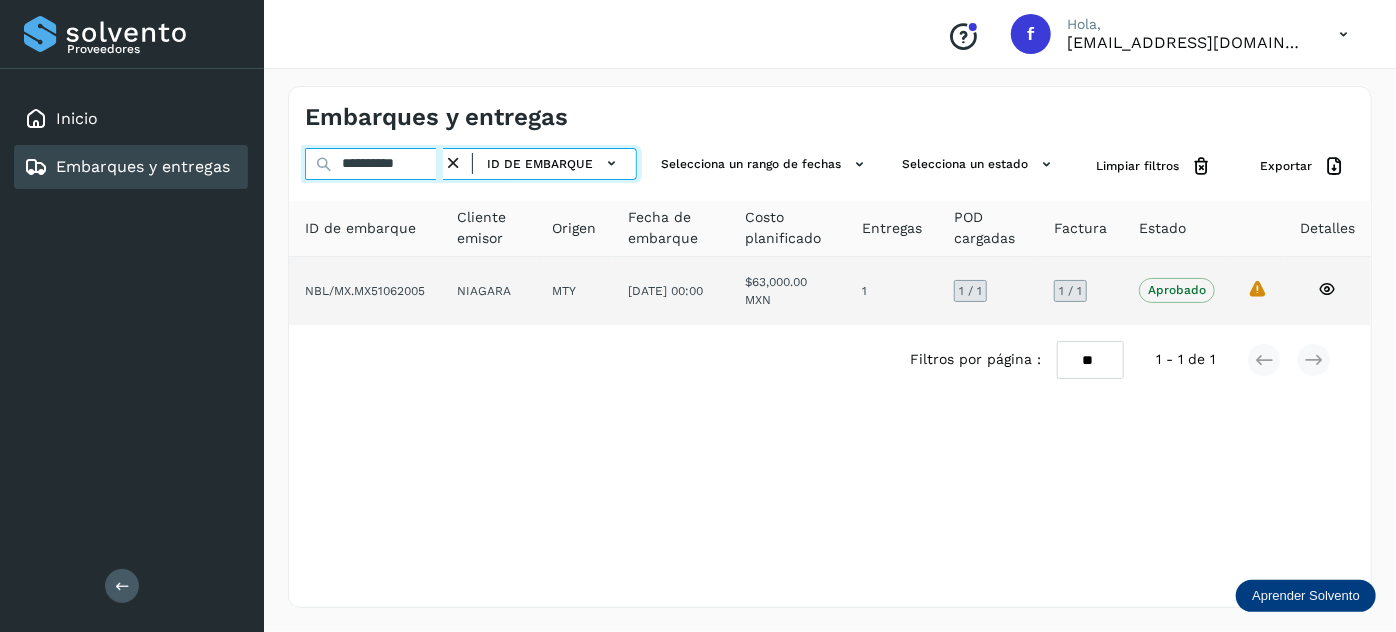paste 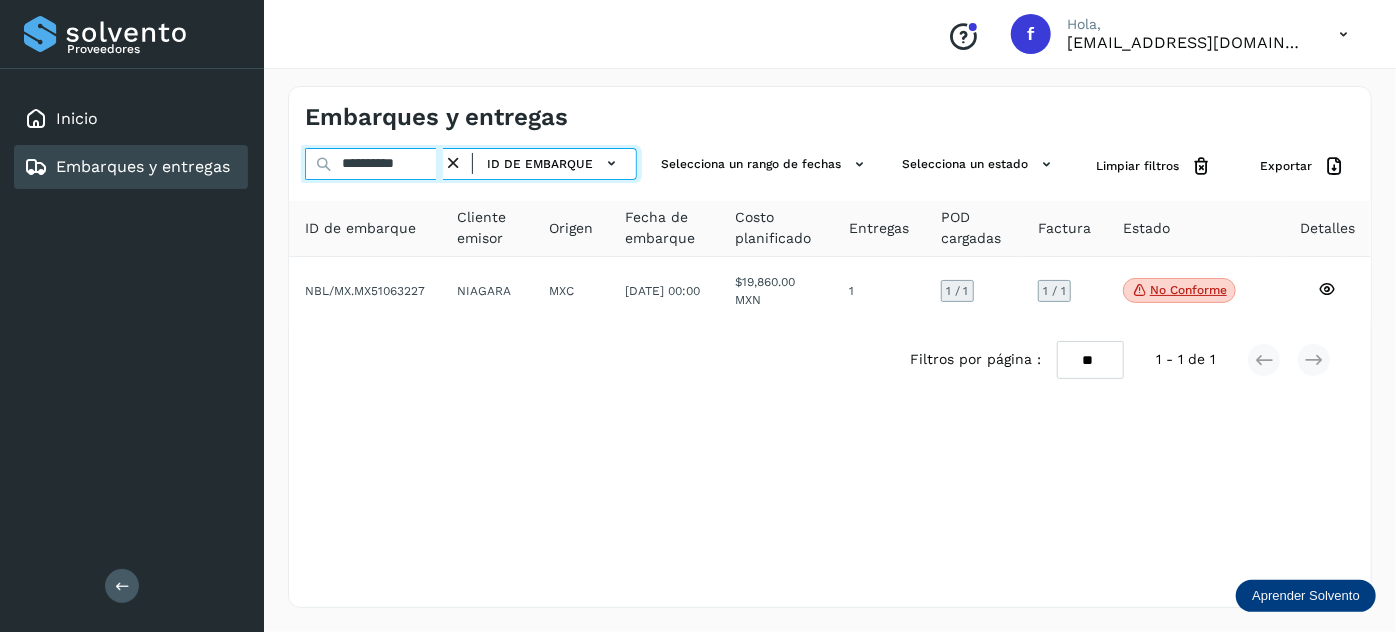 type on "**********" 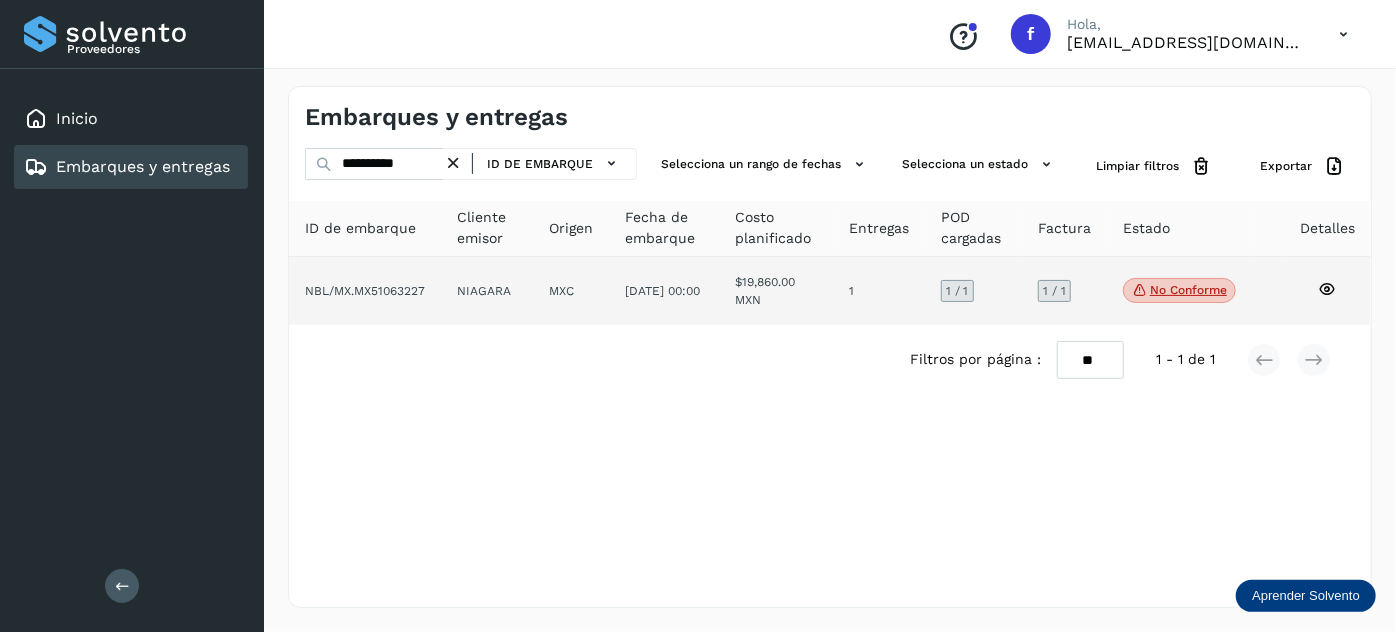 click on "MXC" 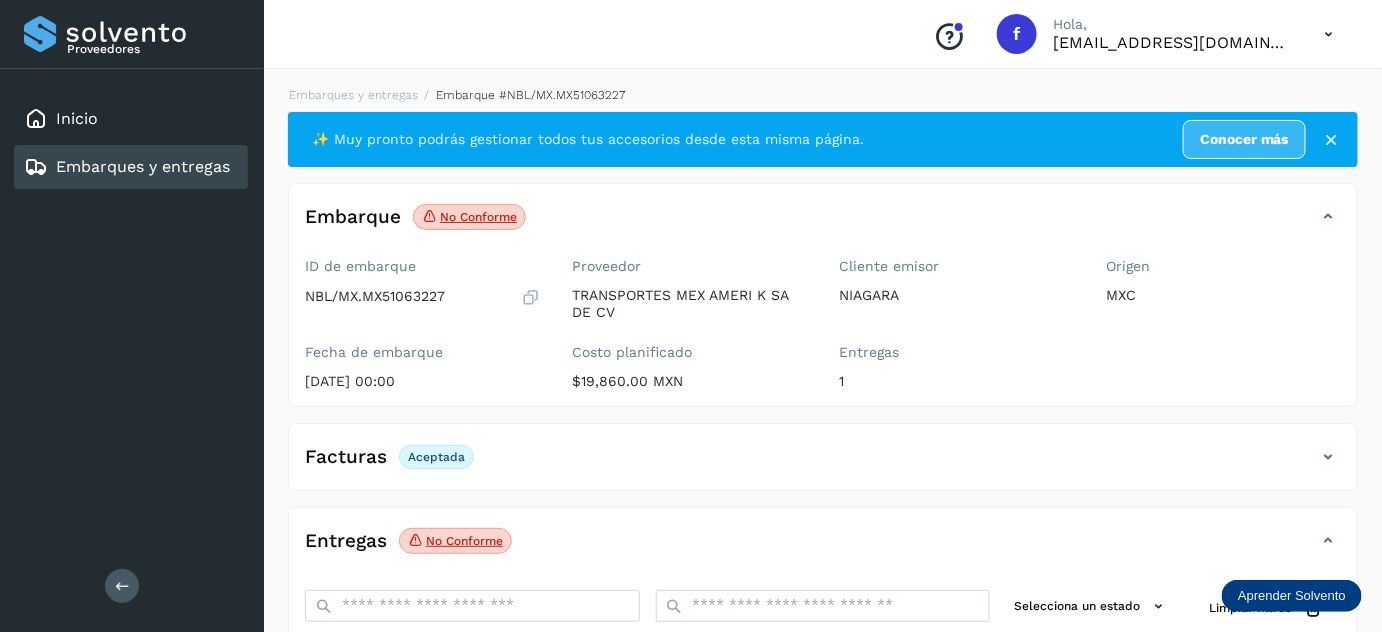 scroll, scrollTop: 314, scrollLeft: 0, axis: vertical 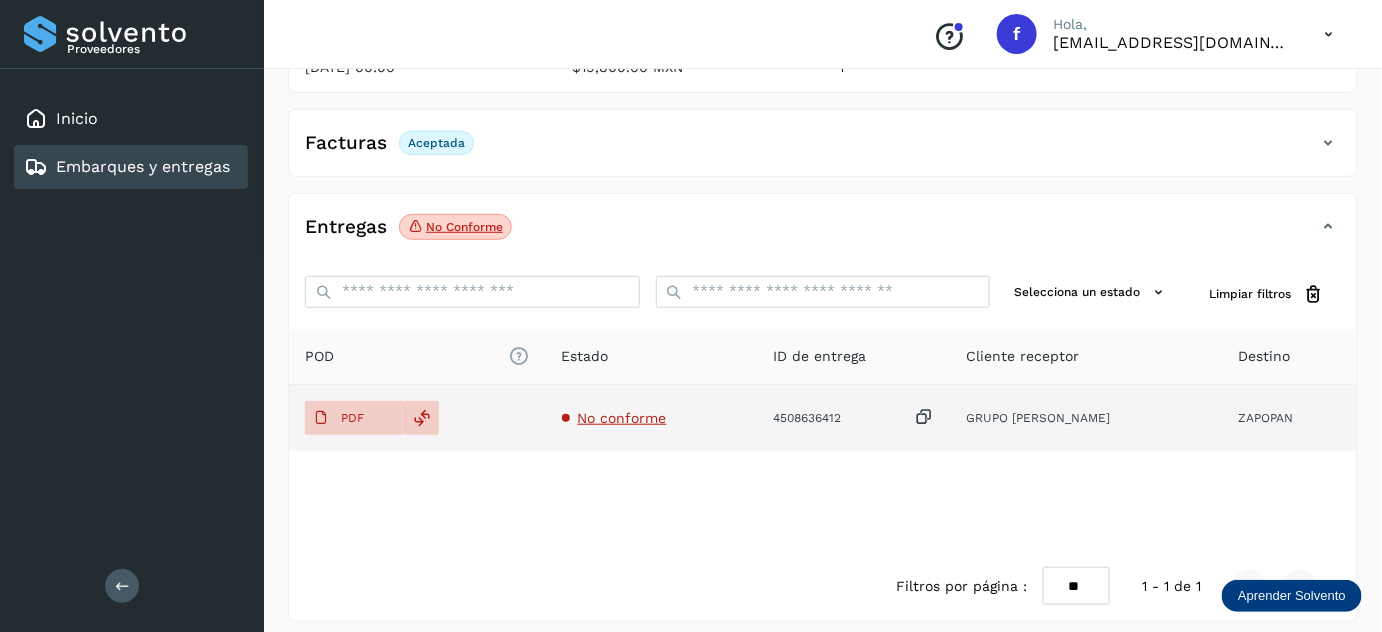 click on "No conforme" at bounding box center (622, 418) 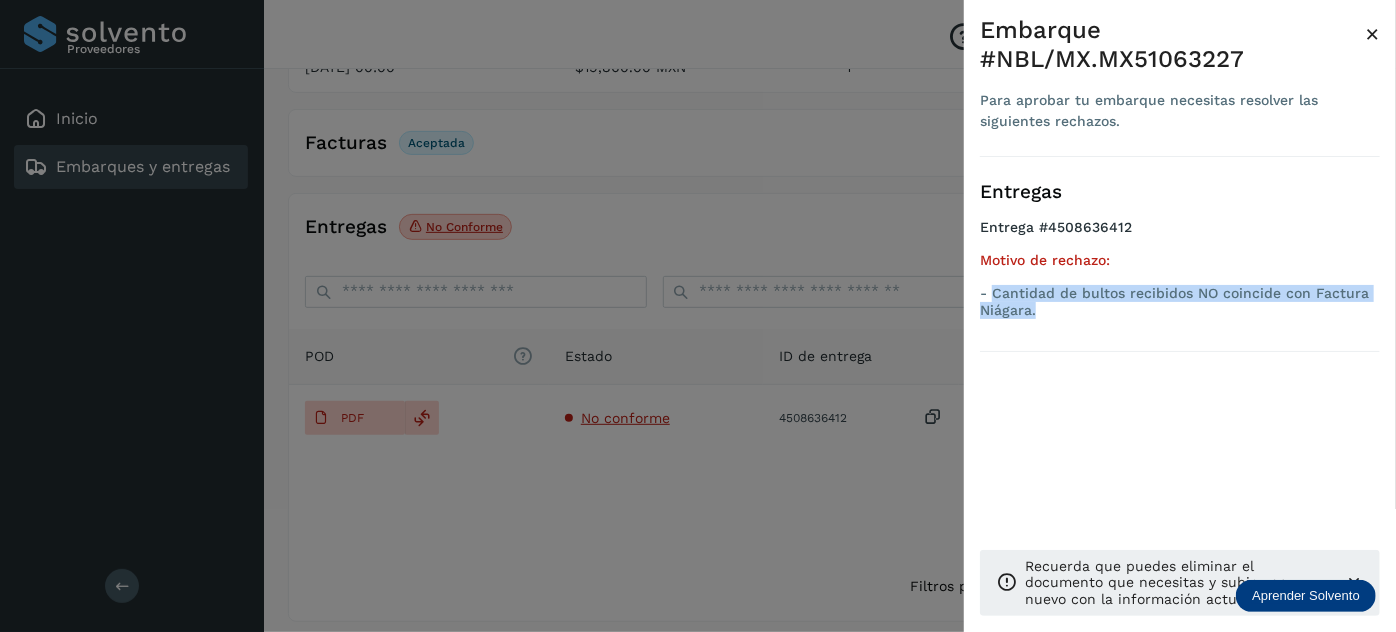 drag, startPoint x: 1069, startPoint y: 311, endPoint x: 993, endPoint y: 300, distance: 76.79192 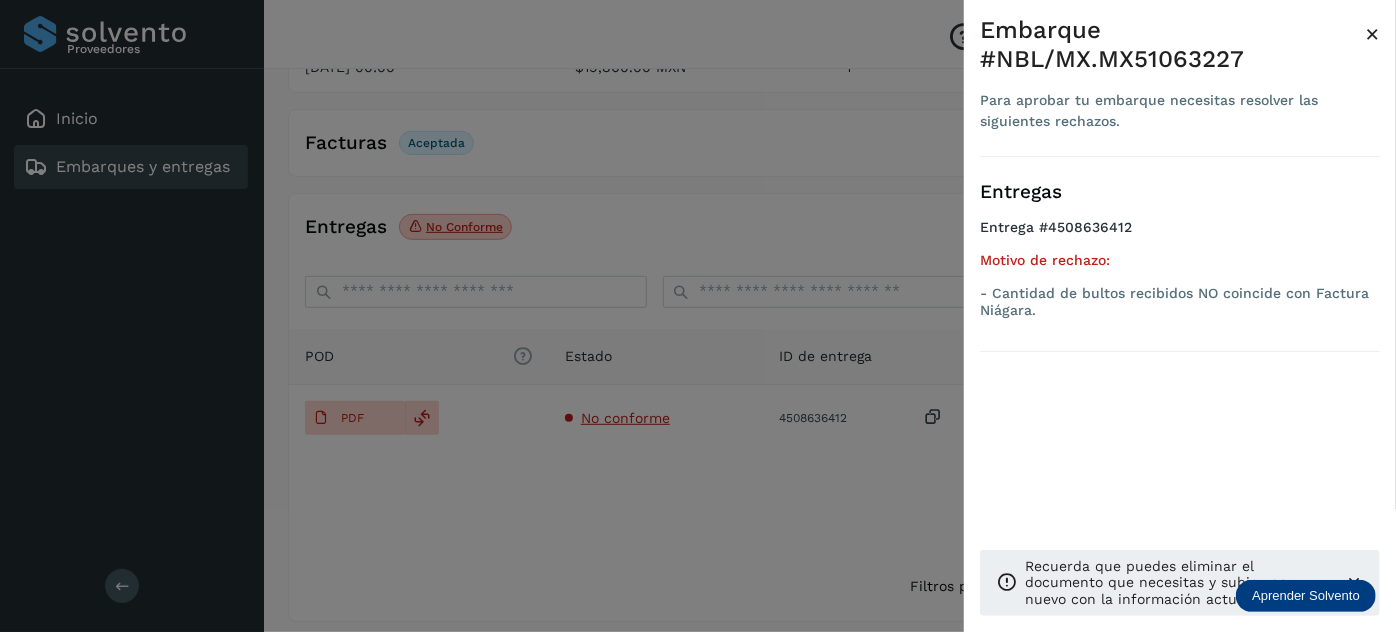 click at bounding box center [698, 316] 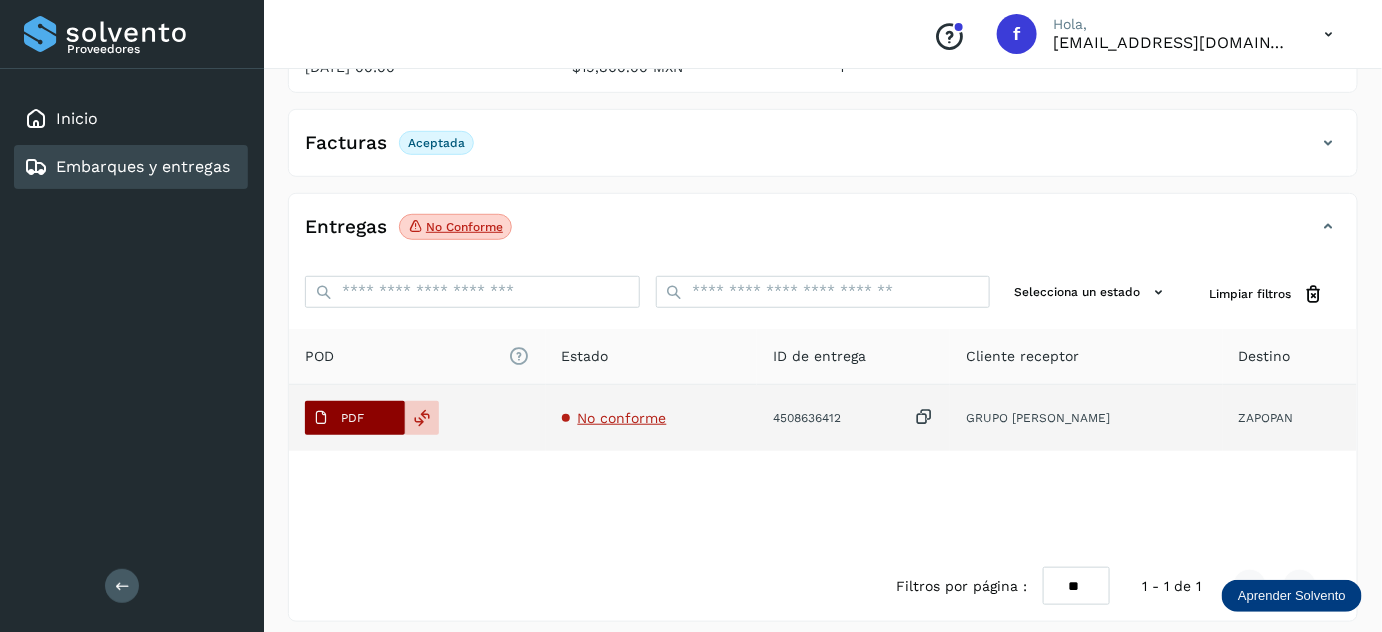 click on "PDF" at bounding box center [338, 418] 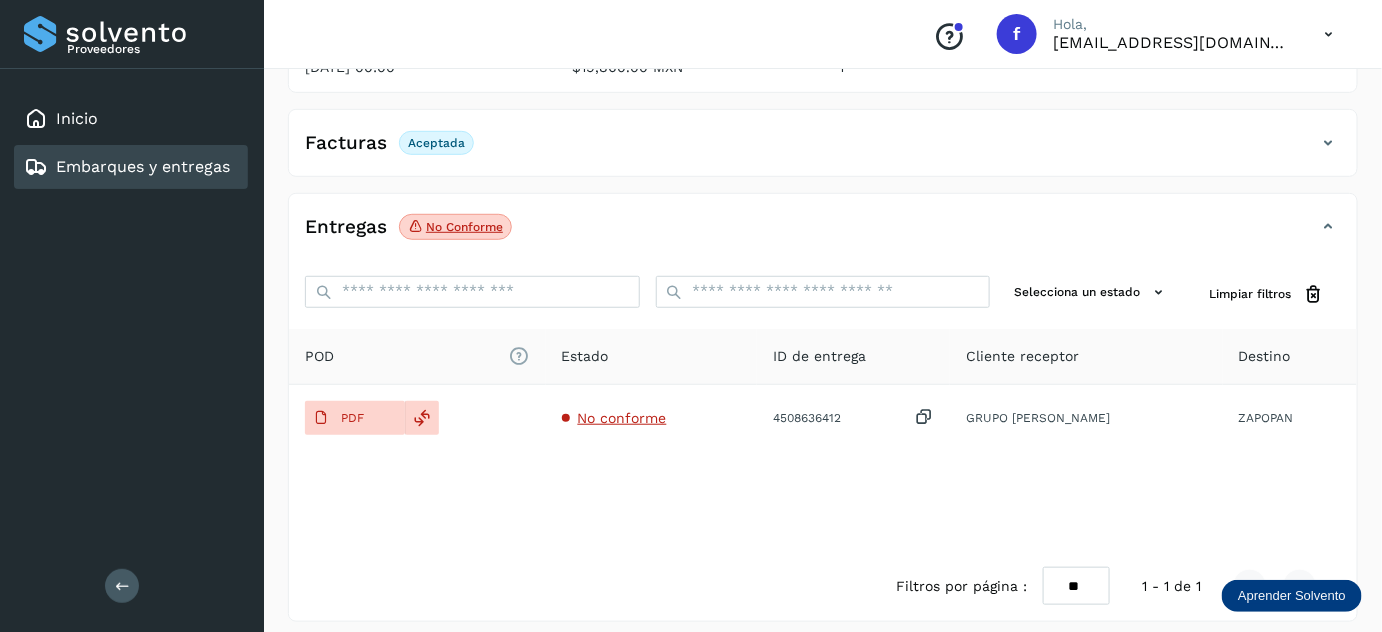 scroll, scrollTop: 0, scrollLeft: 0, axis: both 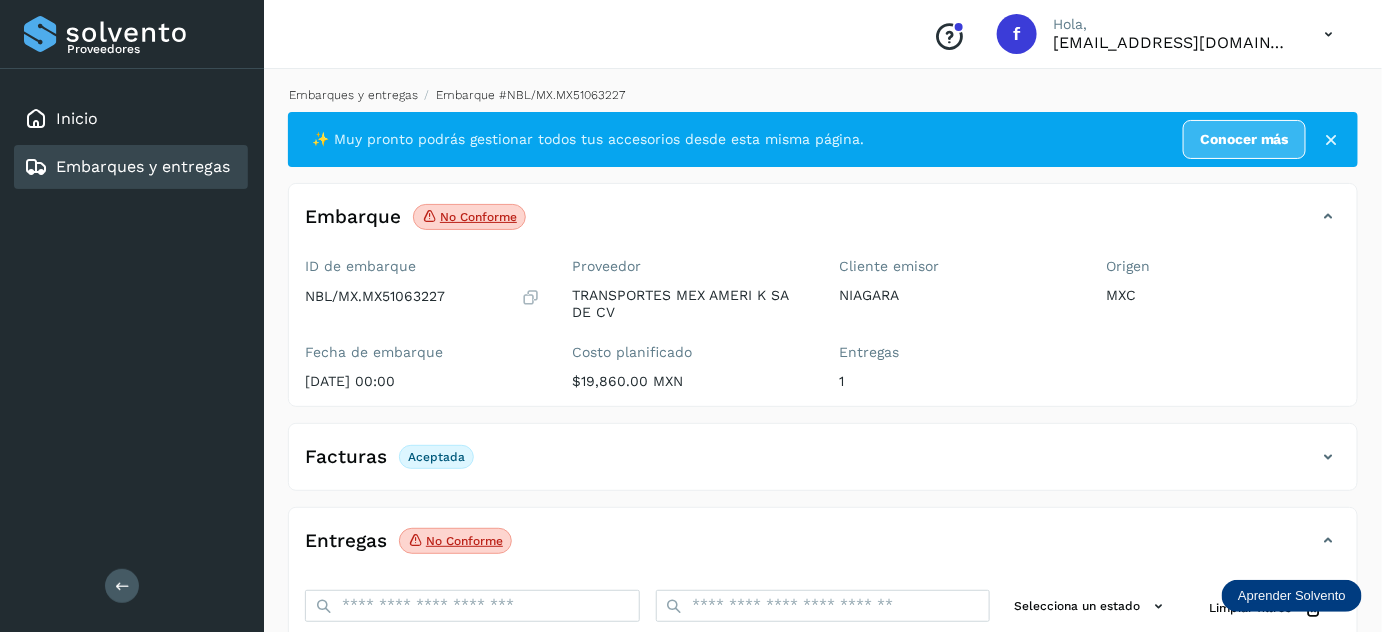 click on "Embarques y entregas" at bounding box center [353, 95] 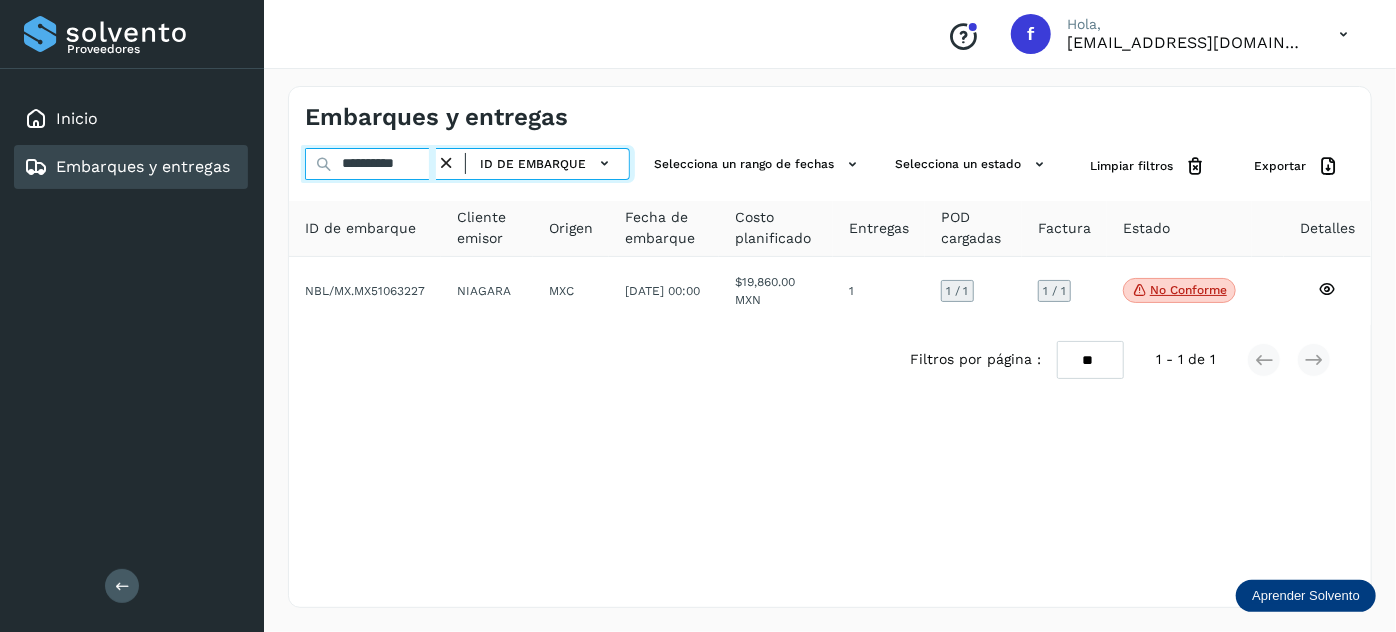 click on "**********" at bounding box center [370, 164] 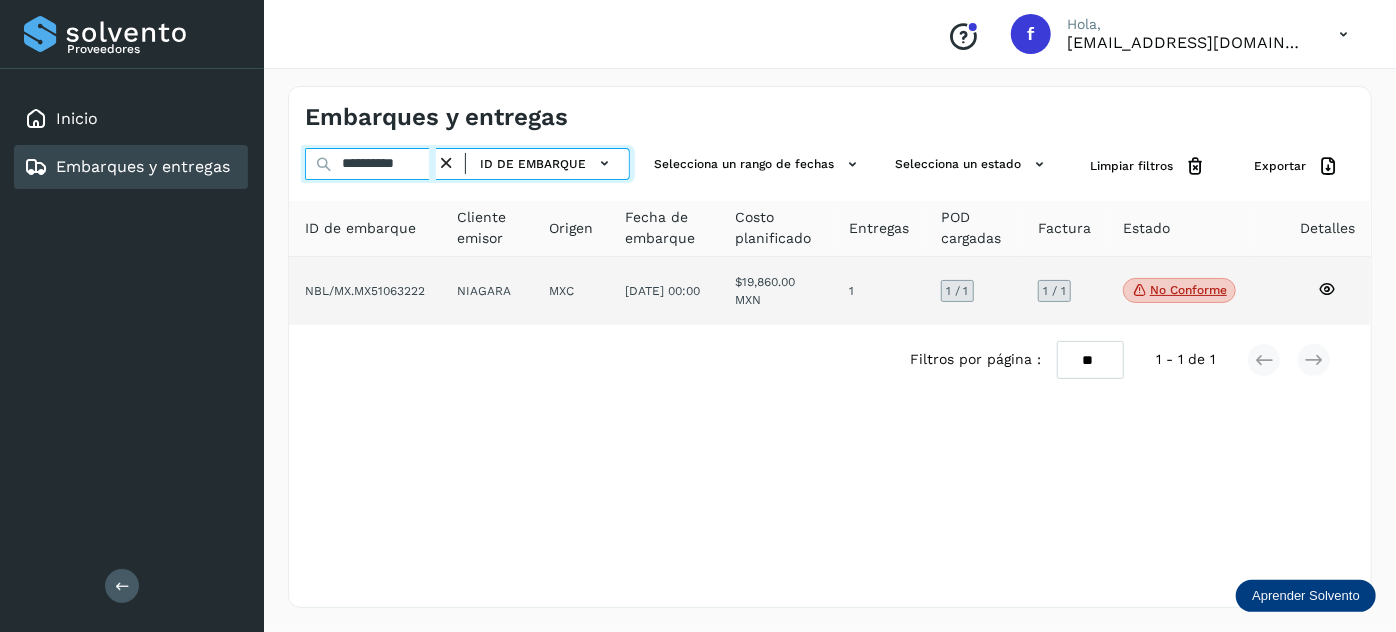 type on "**********" 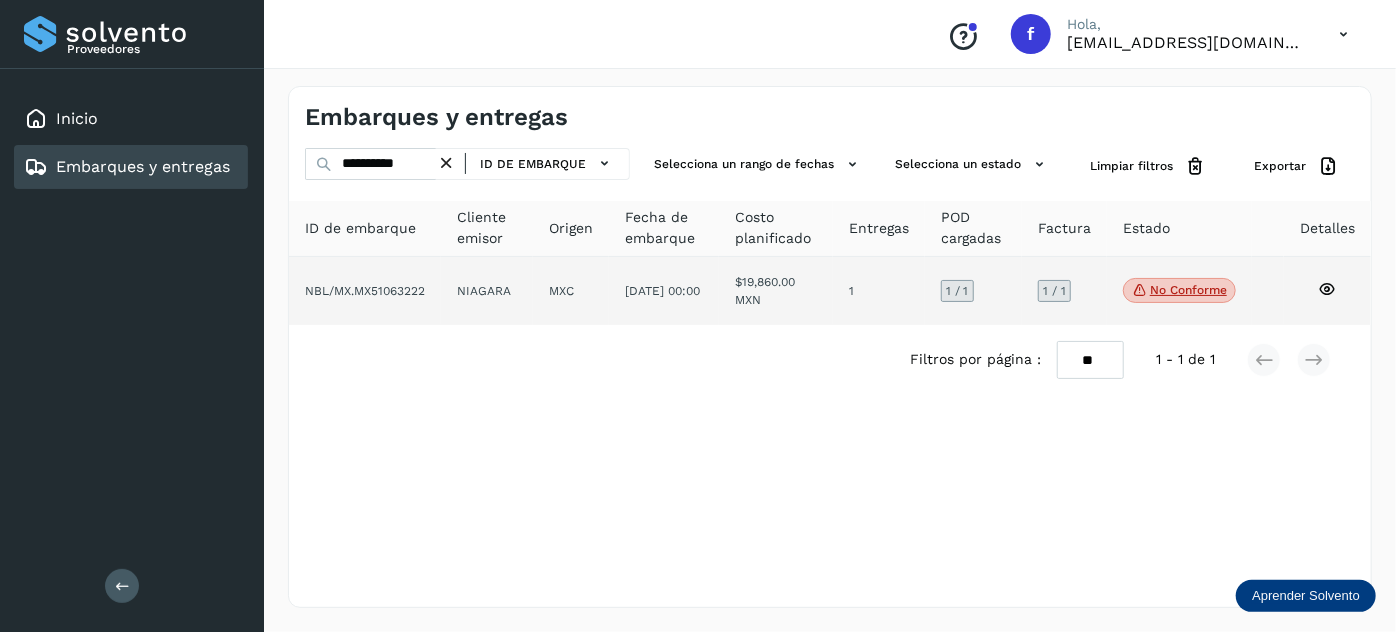 click on "[DATE] 00:00" 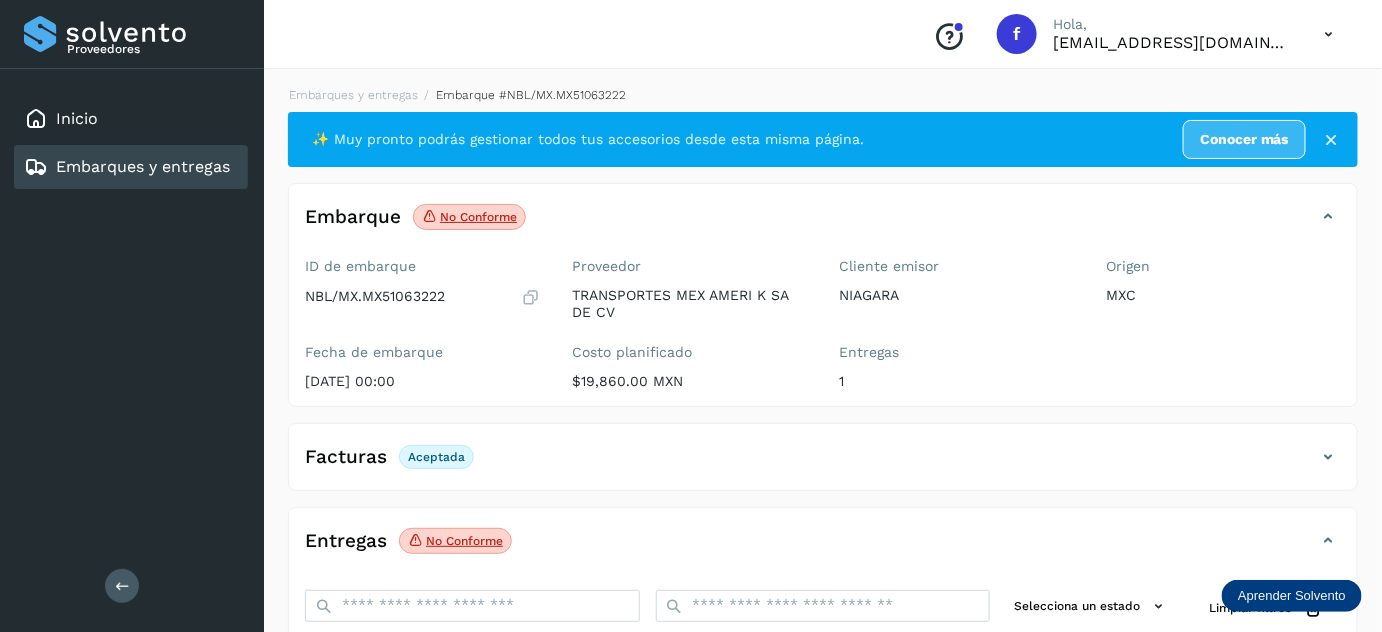 scroll, scrollTop: 314, scrollLeft: 0, axis: vertical 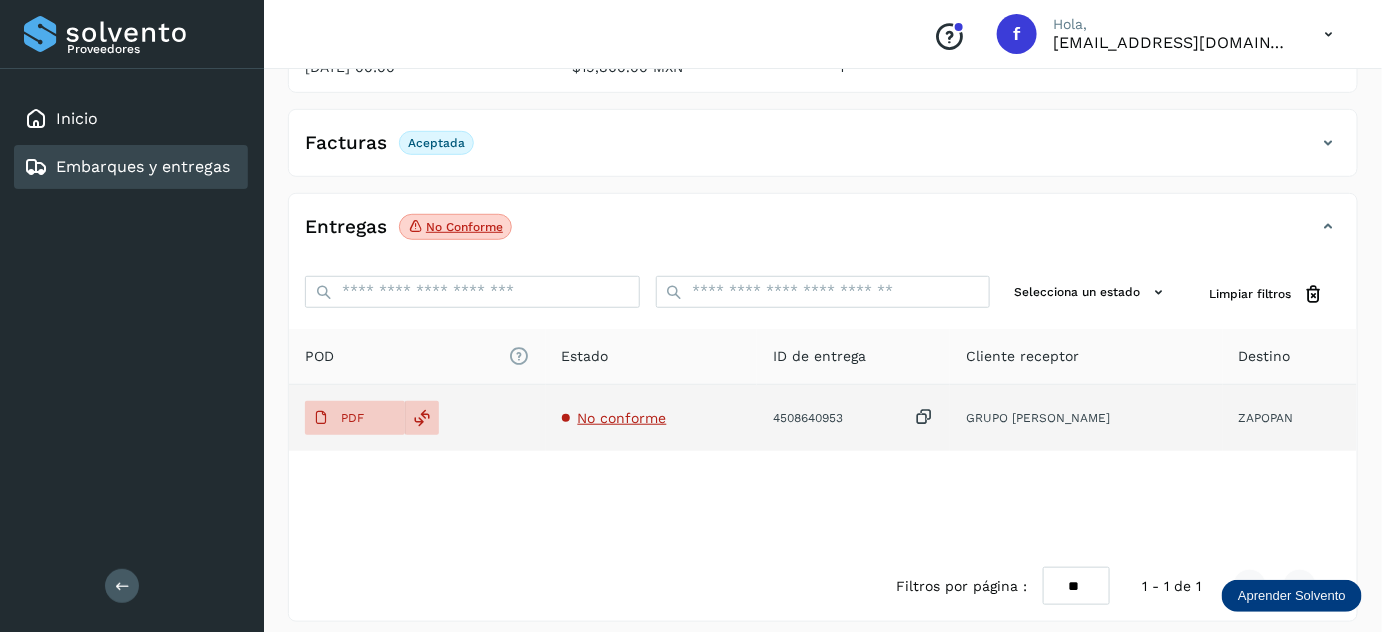 click on "No conforme" at bounding box center [622, 418] 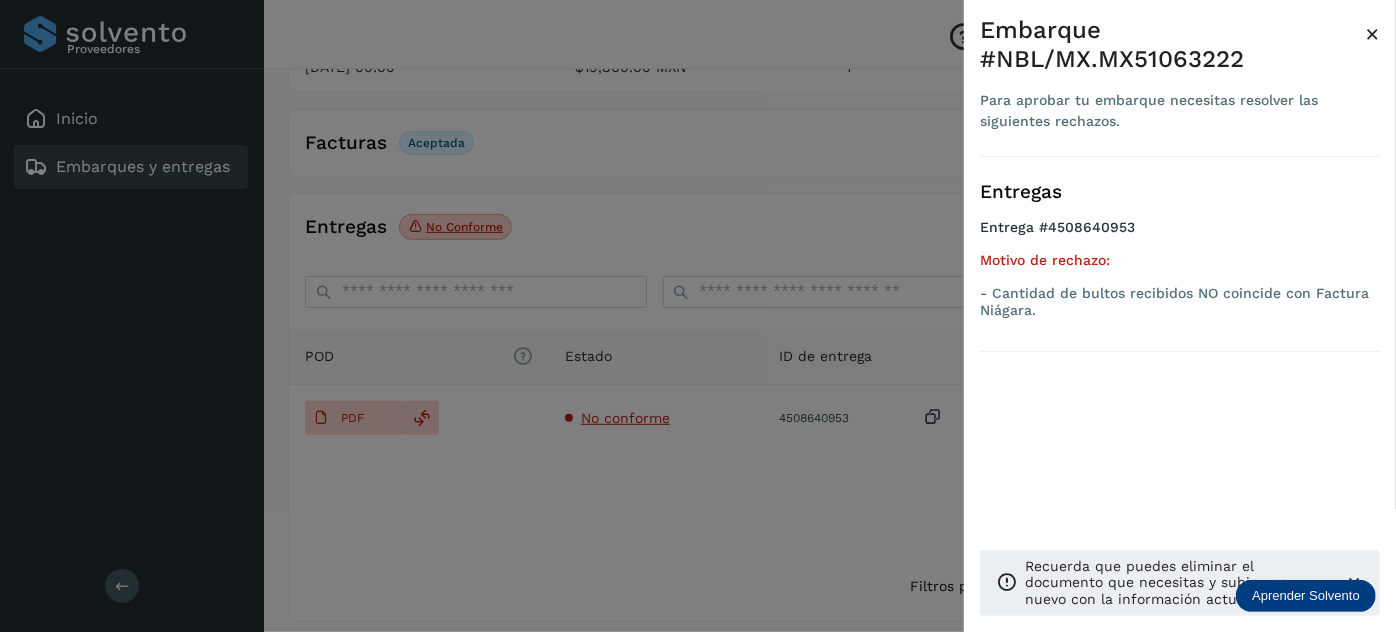 click at bounding box center (698, 316) 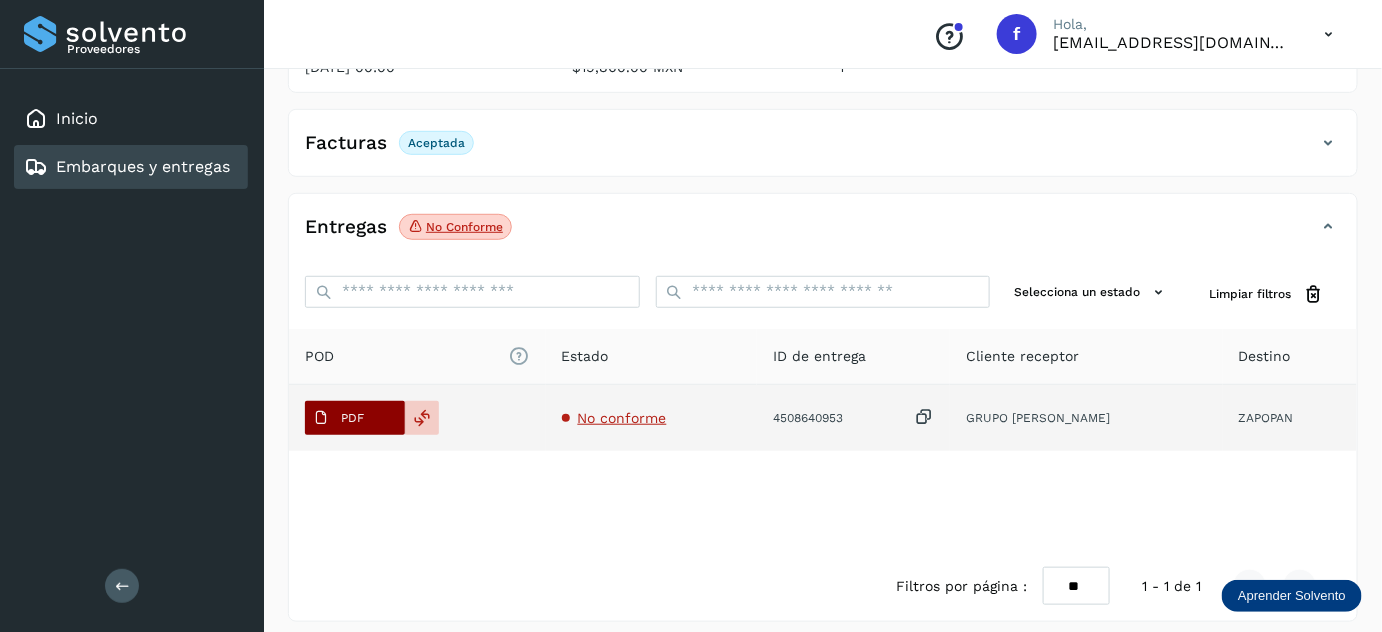 click on "PDF" at bounding box center (352, 418) 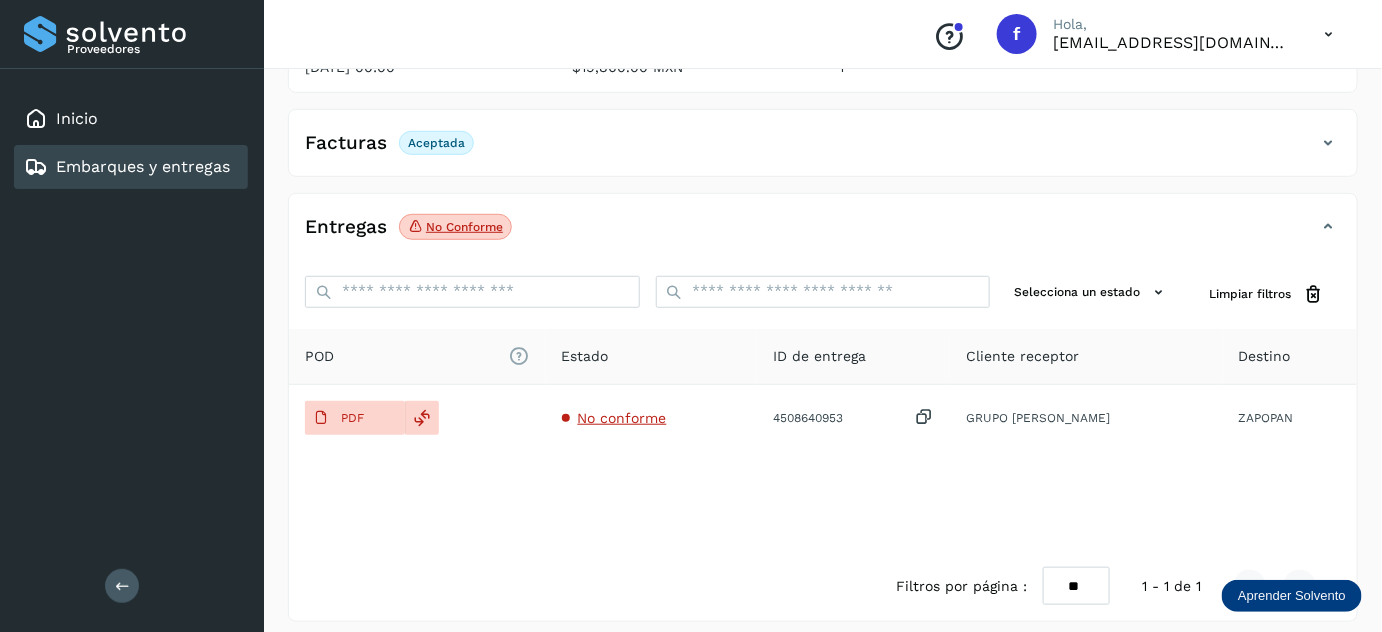 scroll, scrollTop: 0, scrollLeft: 0, axis: both 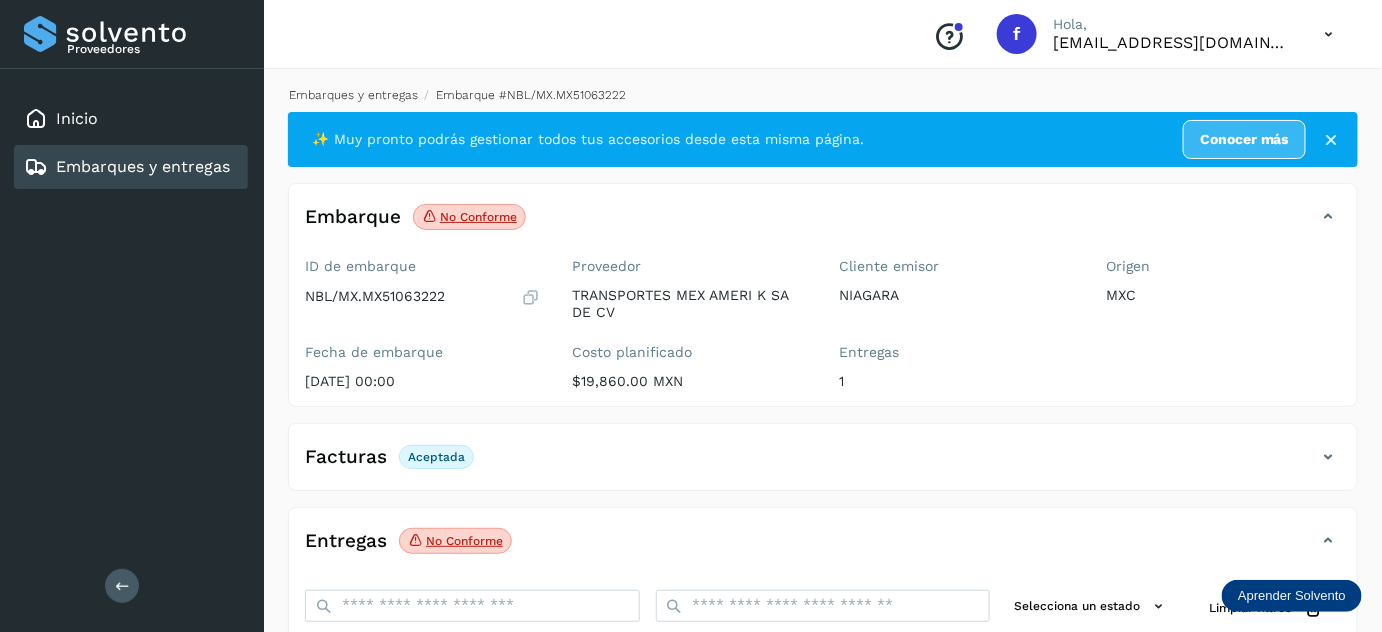 click on "Embarques y entregas" at bounding box center (353, 95) 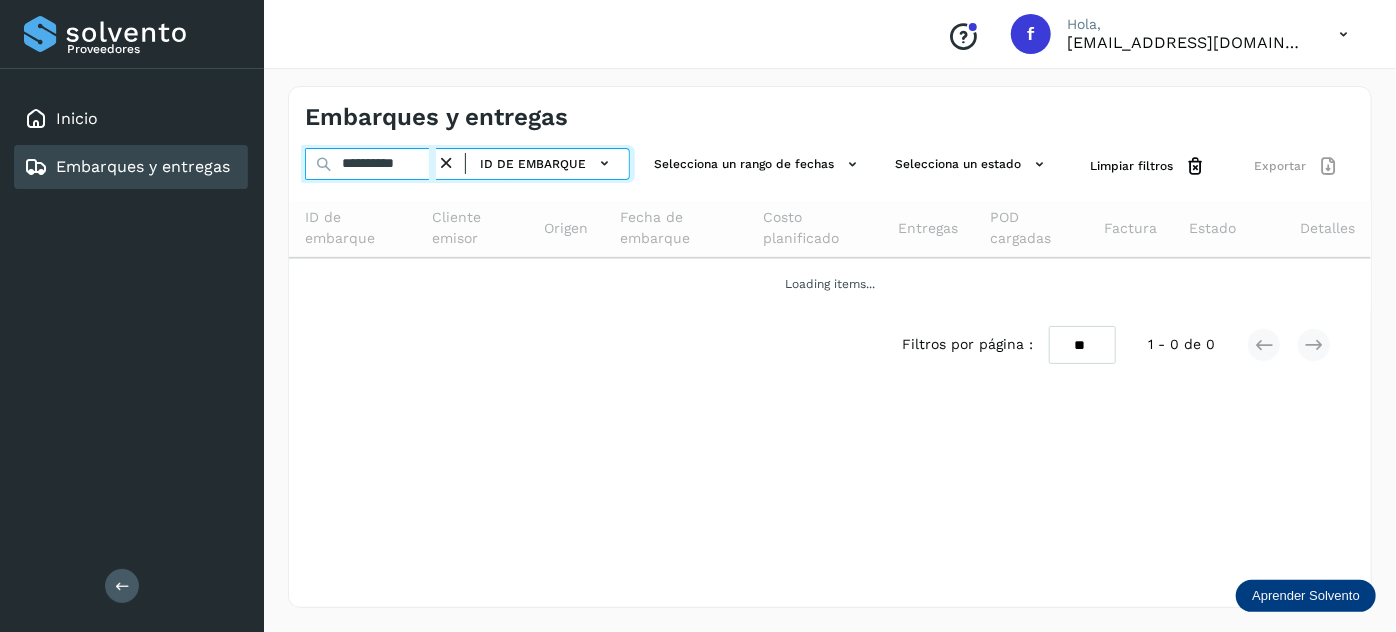 click on "**********" at bounding box center (370, 164) 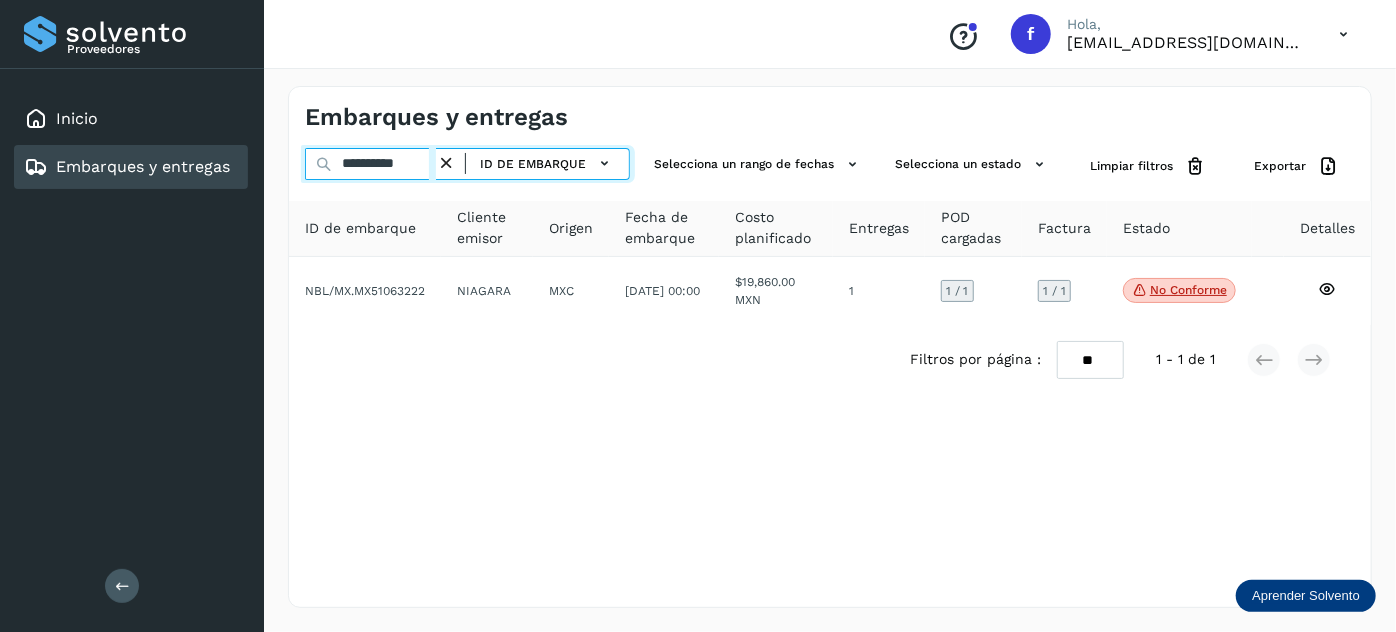 click on "**********" at bounding box center (370, 164) 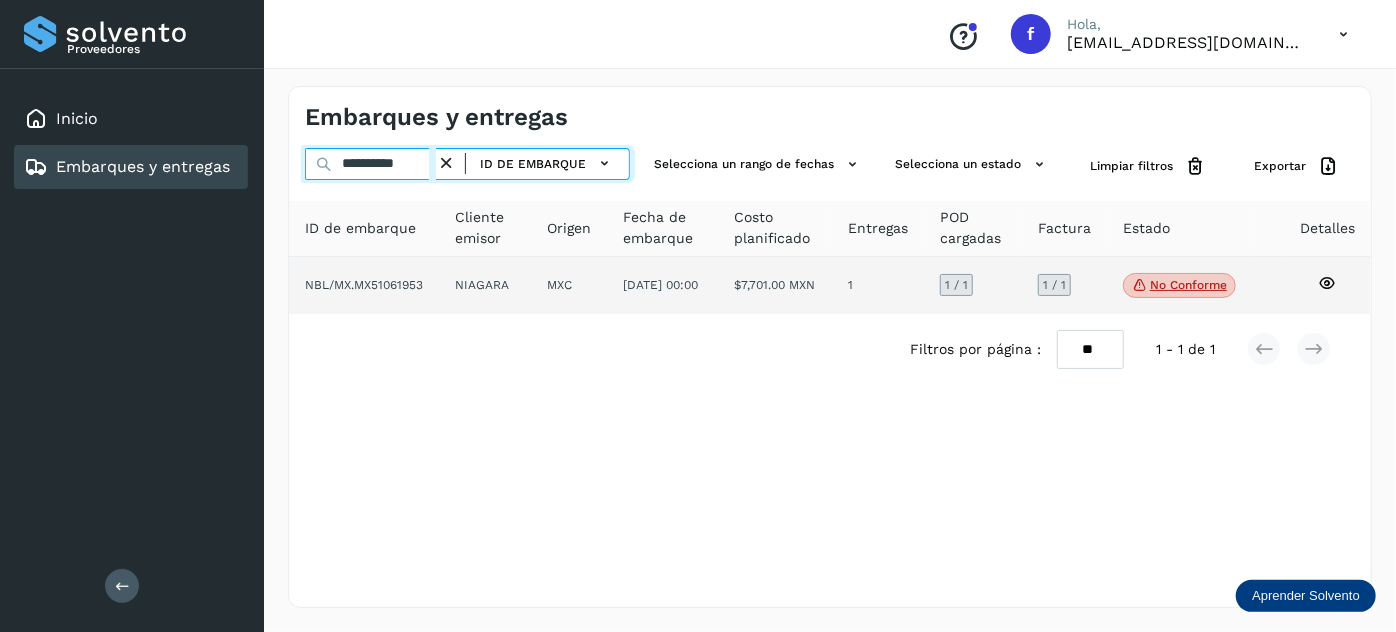 type on "**********" 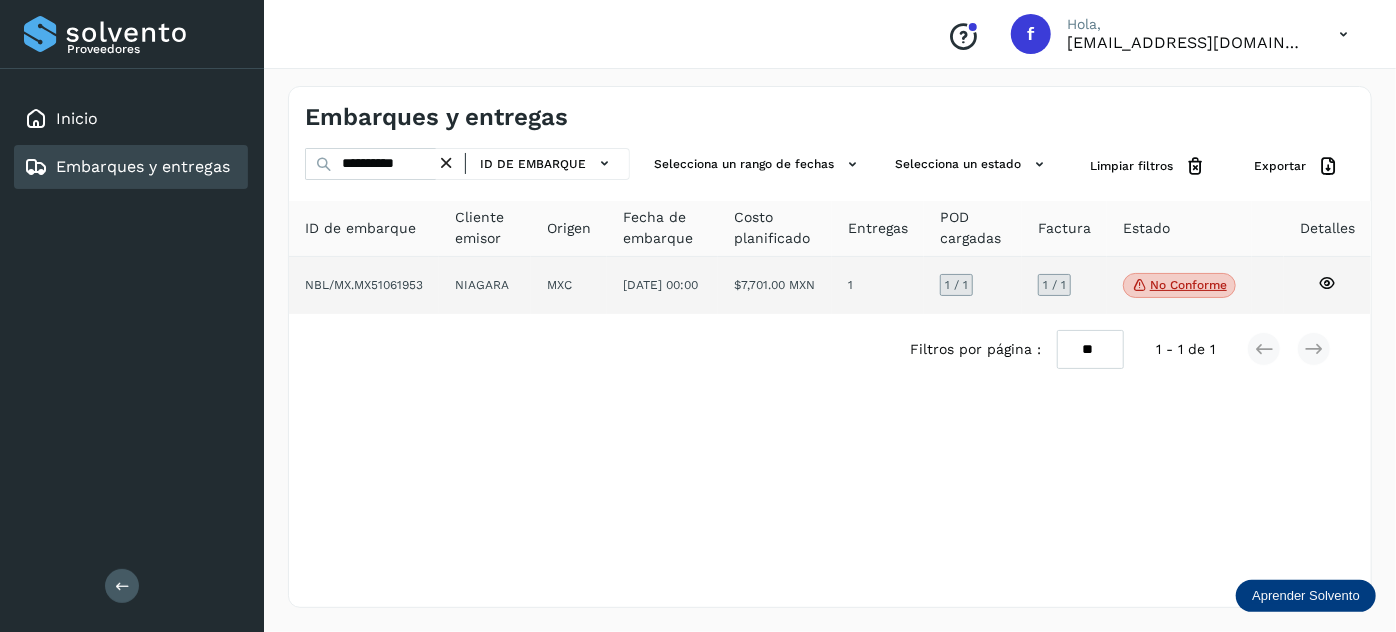 click on "[DATE] 00:00" 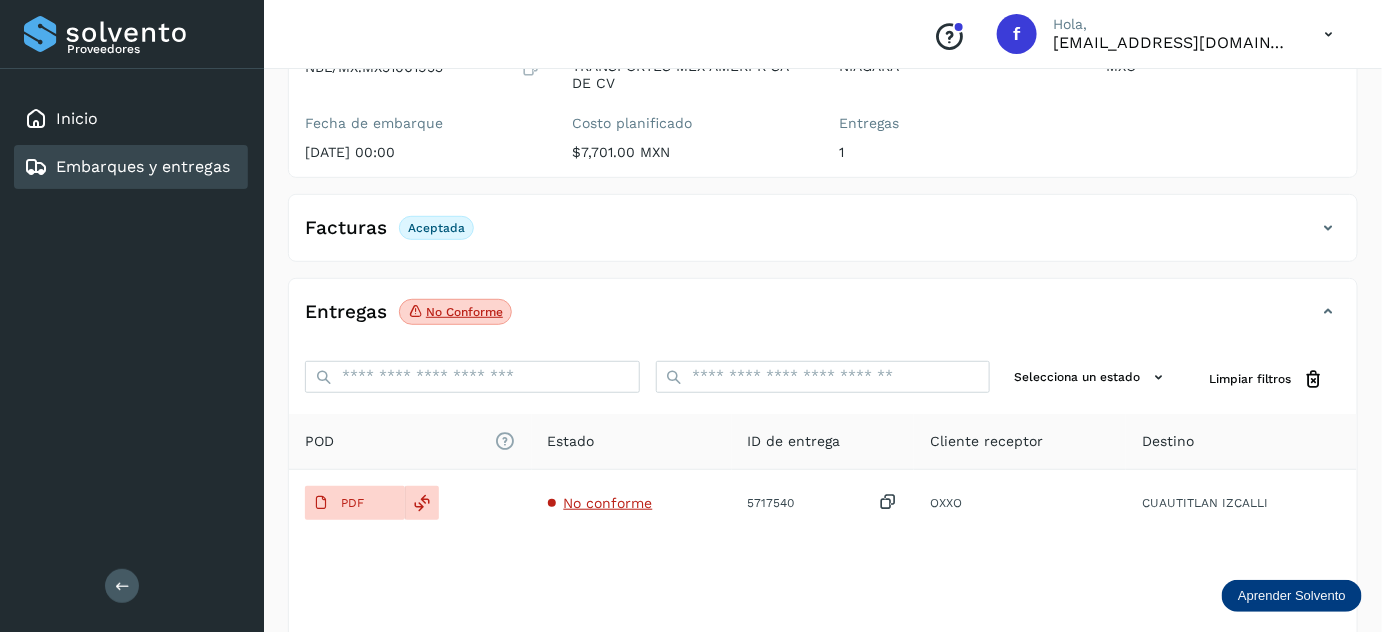 scroll, scrollTop: 325, scrollLeft: 0, axis: vertical 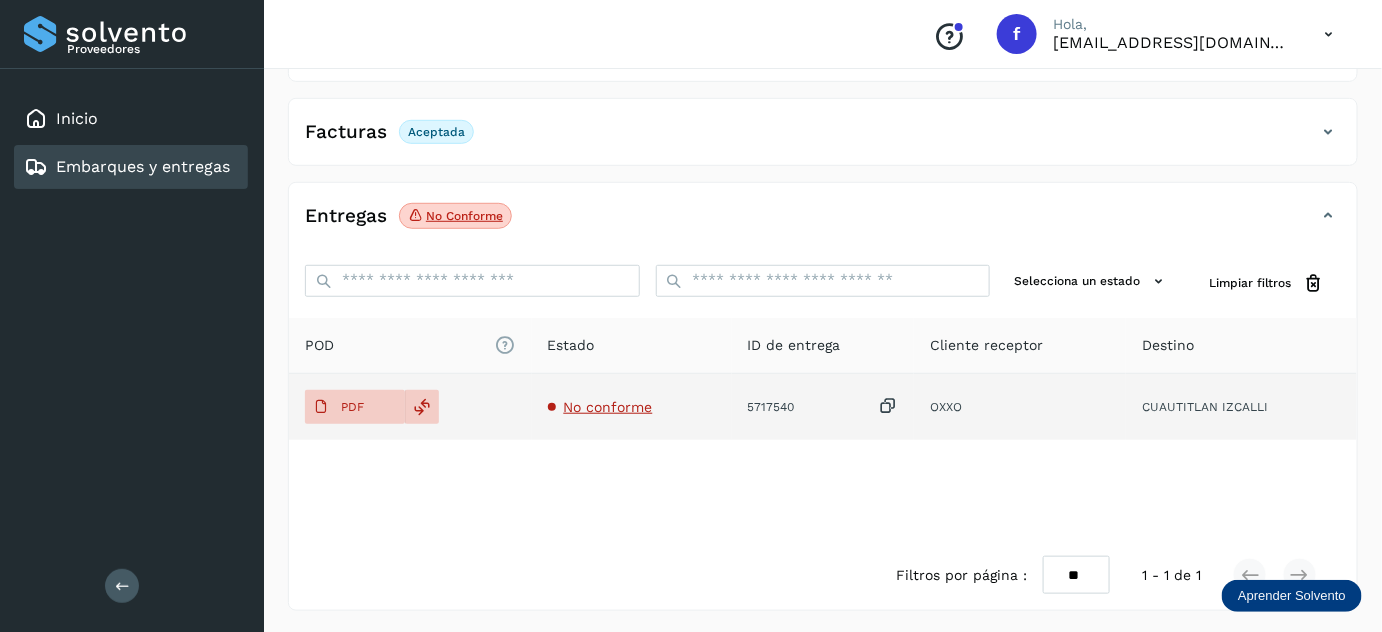click on "No conforme" at bounding box center [608, 407] 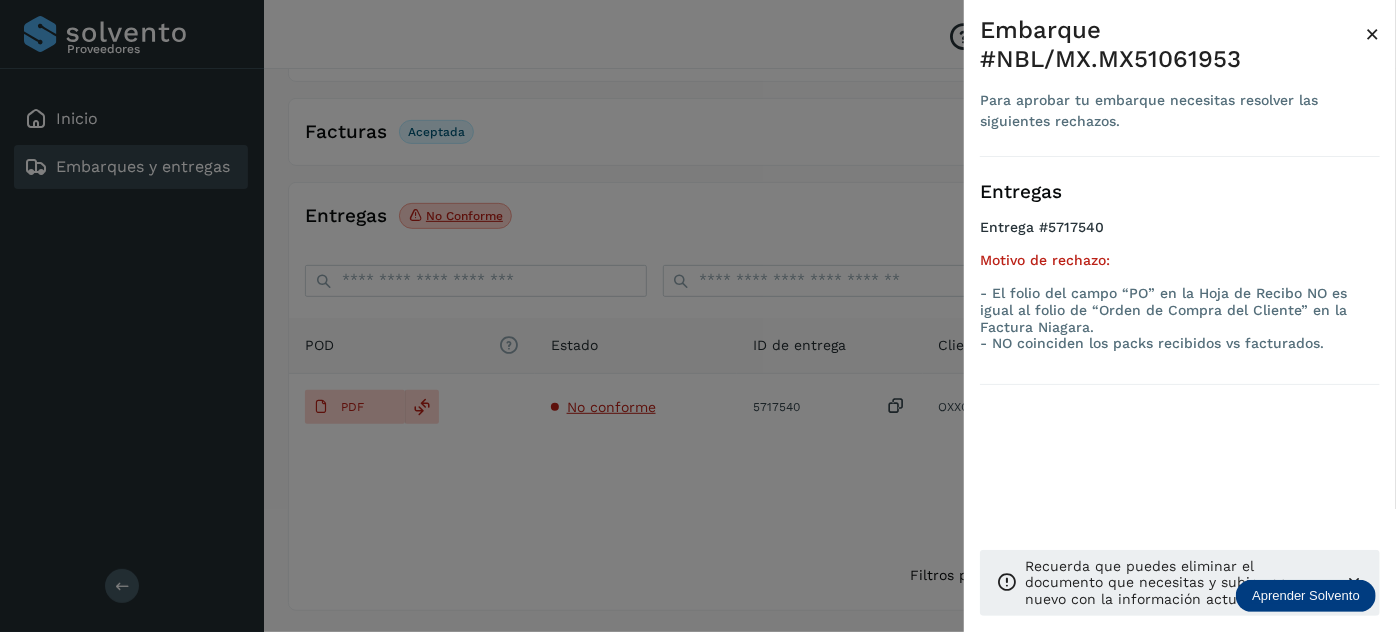 click on "- El folio del campo “PO” en la Hoja de Recibo NO es igual al folio de “Orden de Compra del Cliente” en la Factura Niagara. - NO coinciden los packs recibidos vs facturados." at bounding box center (1180, 318) 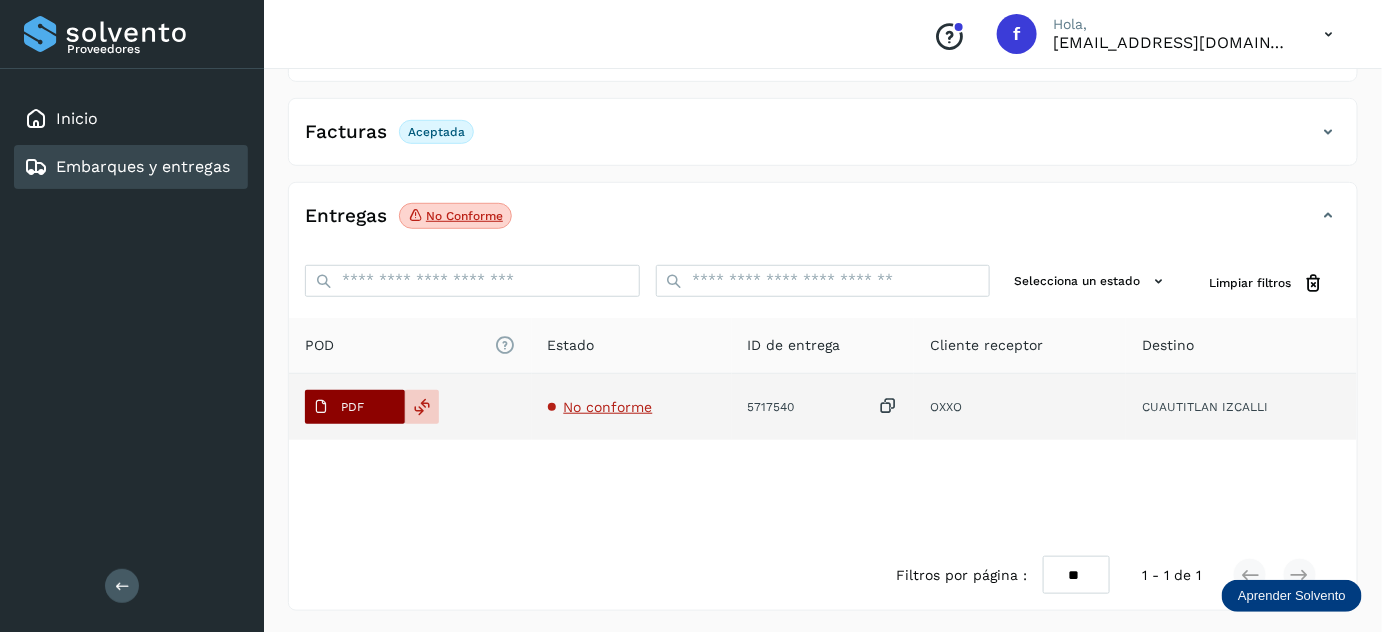 click at bounding box center [321, 407] 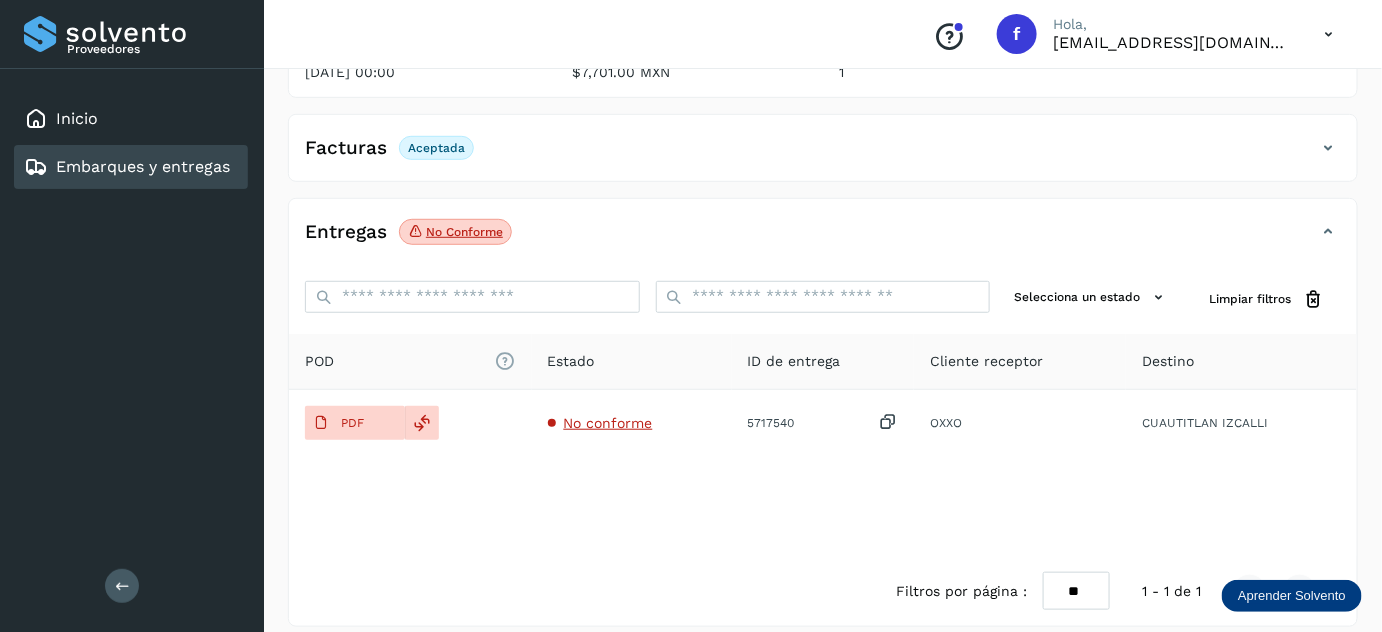 scroll, scrollTop: 0, scrollLeft: 0, axis: both 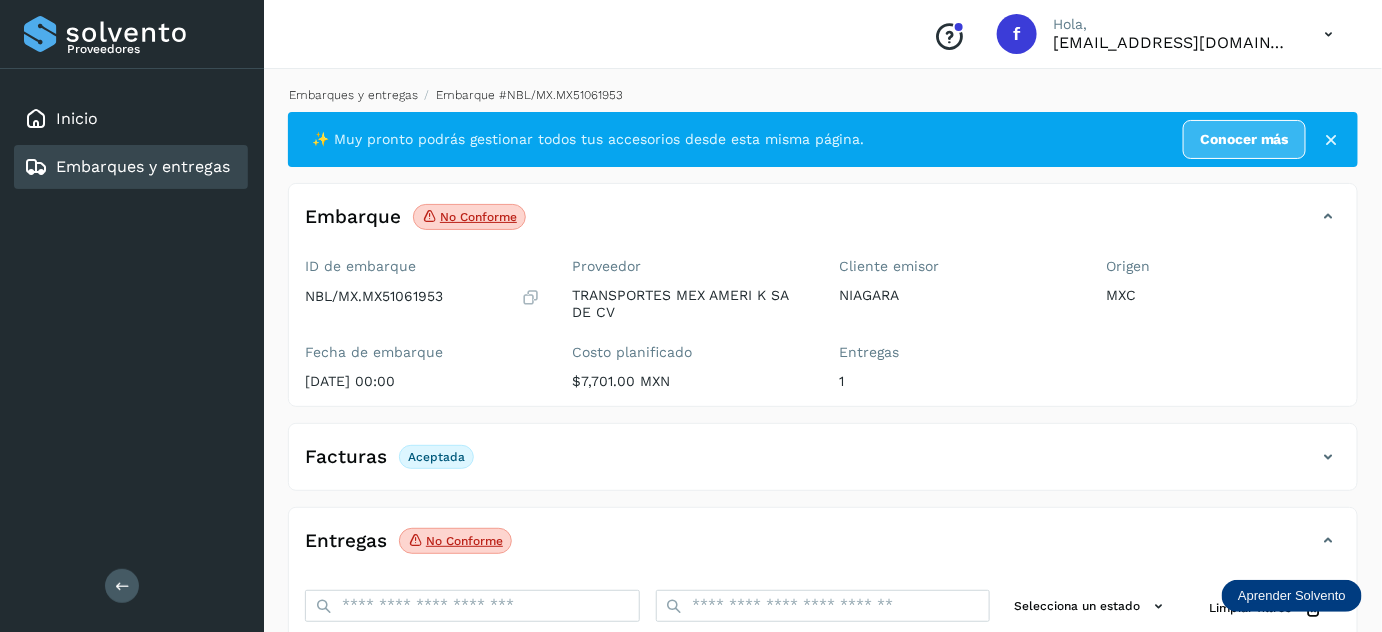 click on "Embarques y entregas" at bounding box center (353, 95) 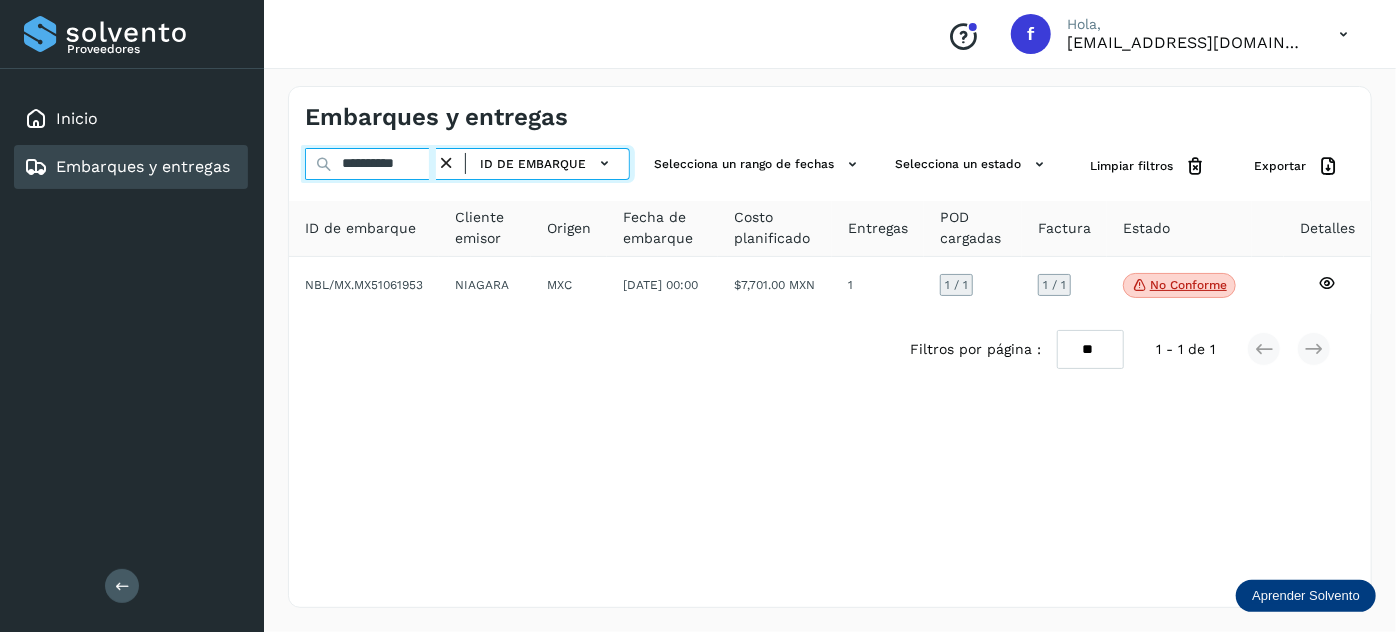 click on "**********" at bounding box center [370, 164] 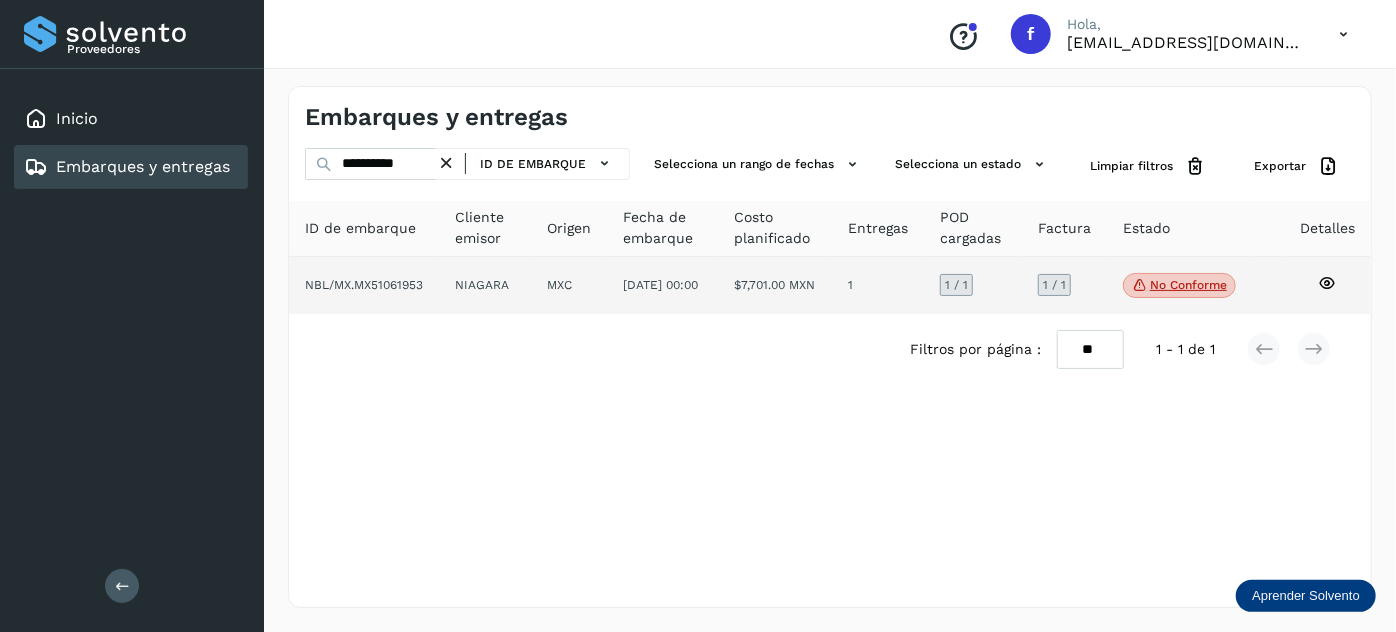 click on "MXC" 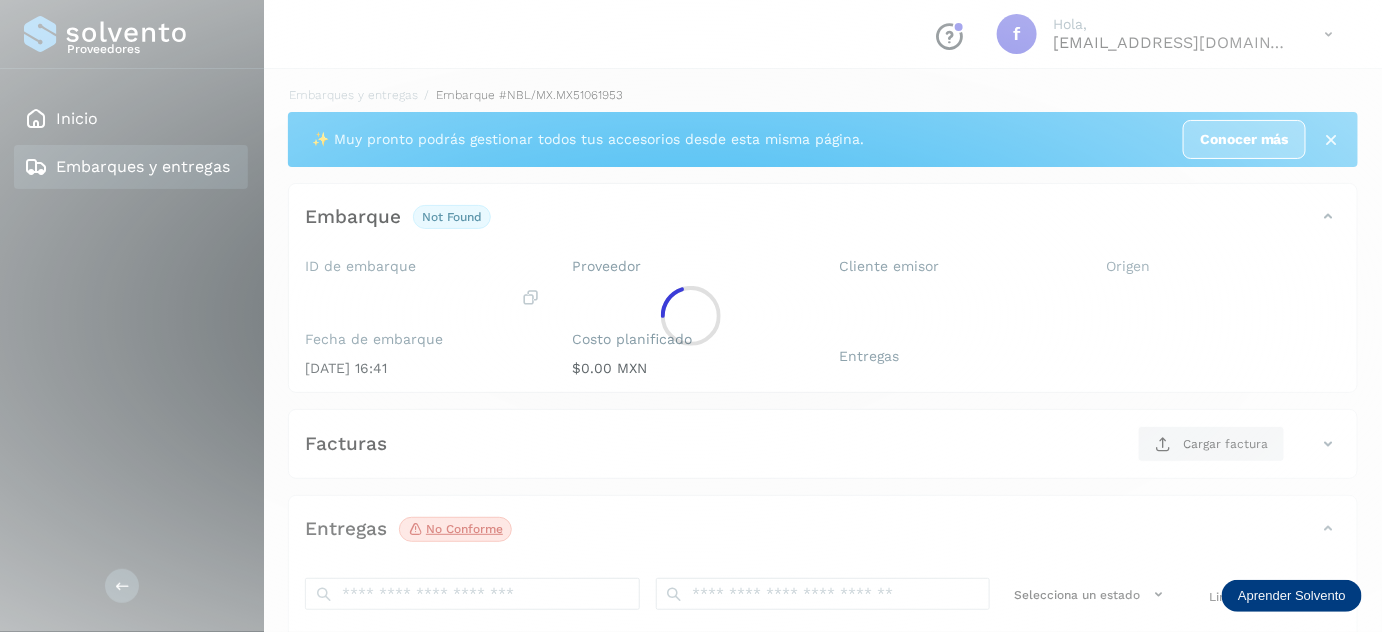 scroll, scrollTop: 325, scrollLeft: 0, axis: vertical 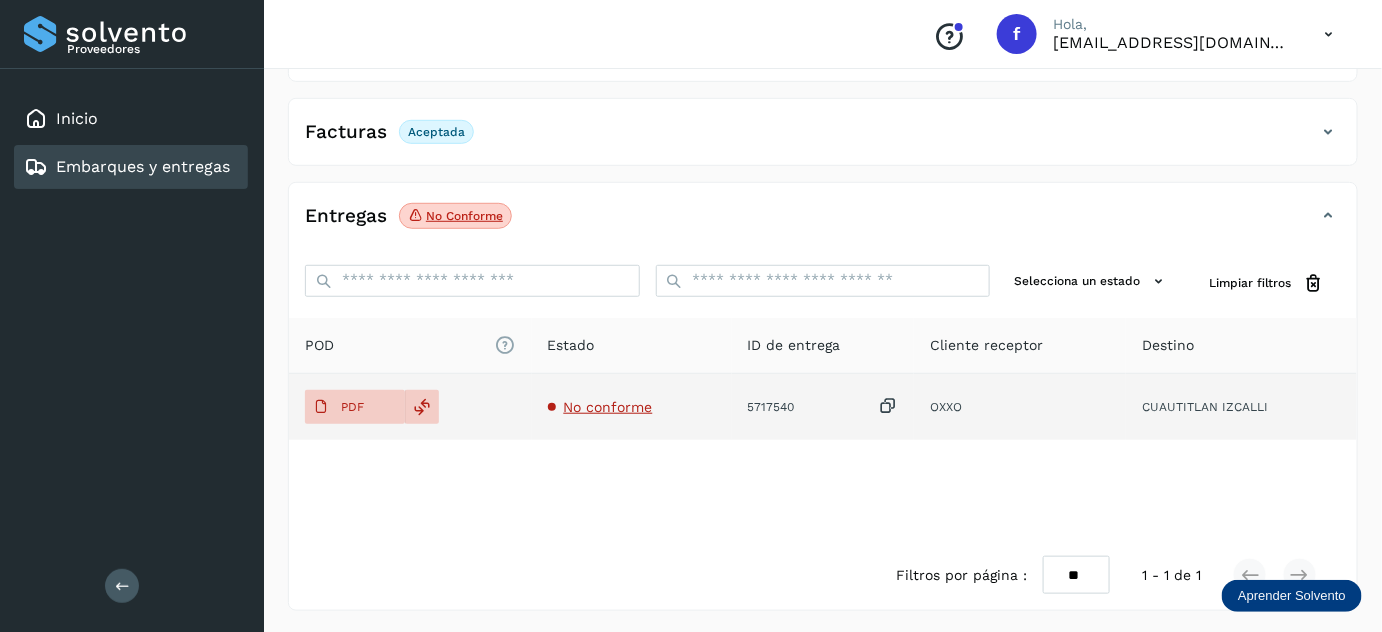 click on "No conforme" at bounding box center (608, 407) 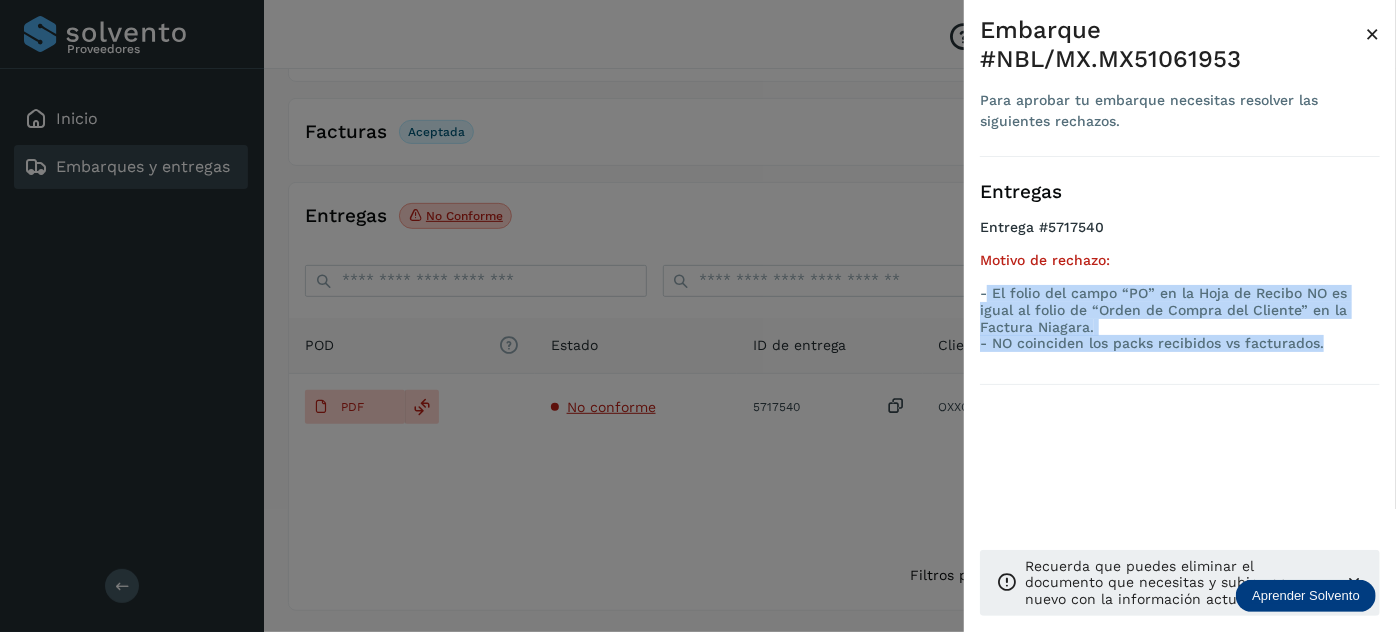 drag, startPoint x: 1340, startPoint y: 344, endPoint x: 989, endPoint y: 299, distance: 353.87286 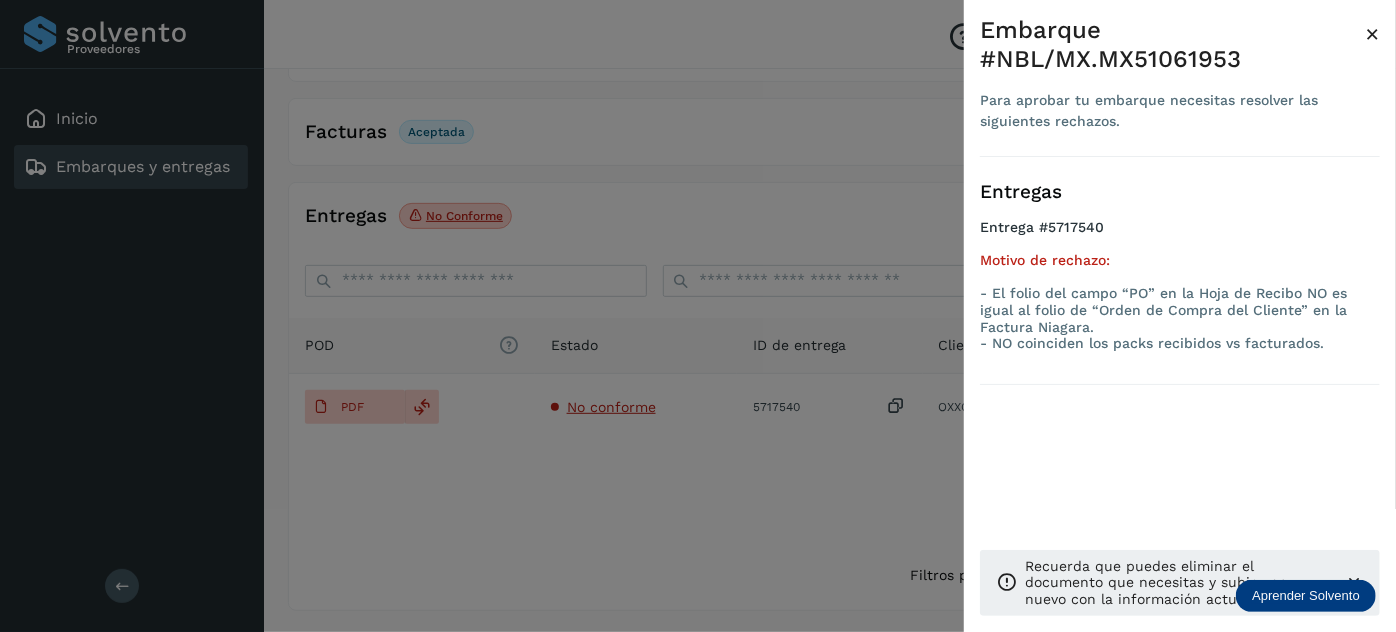 click at bounding box center (698, 316) 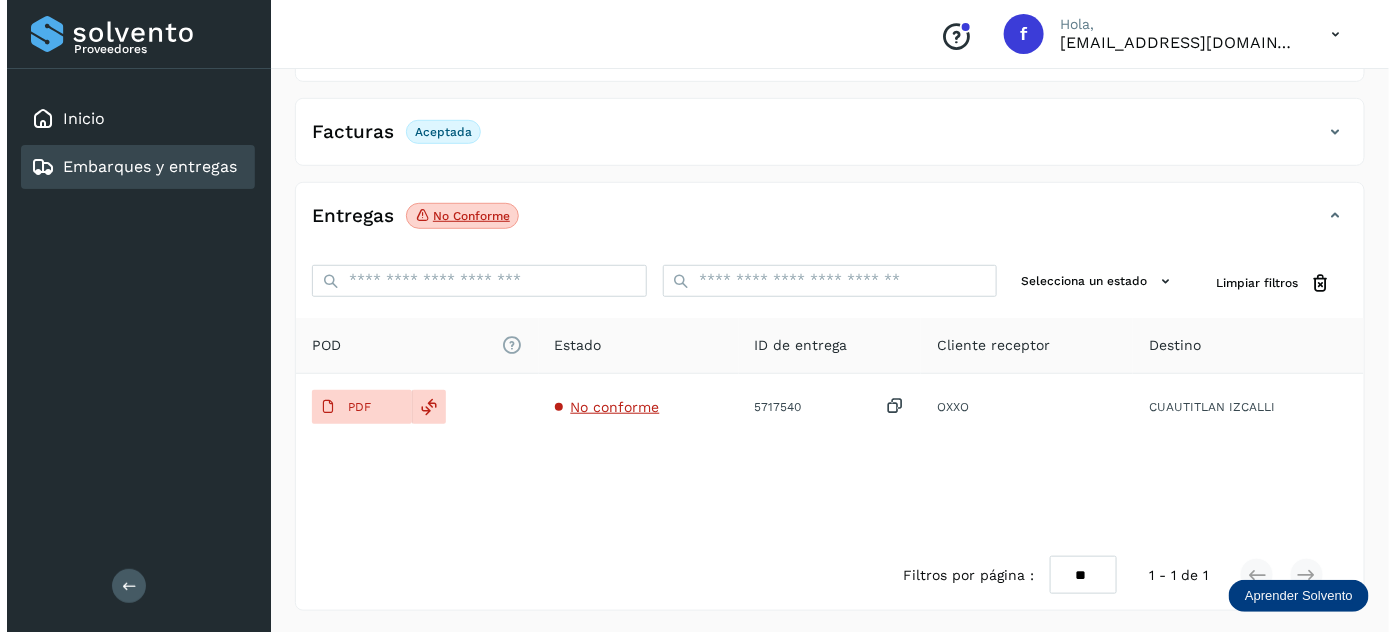 scroll, scrollTop: 0, scrollLeft: 0, axis: both 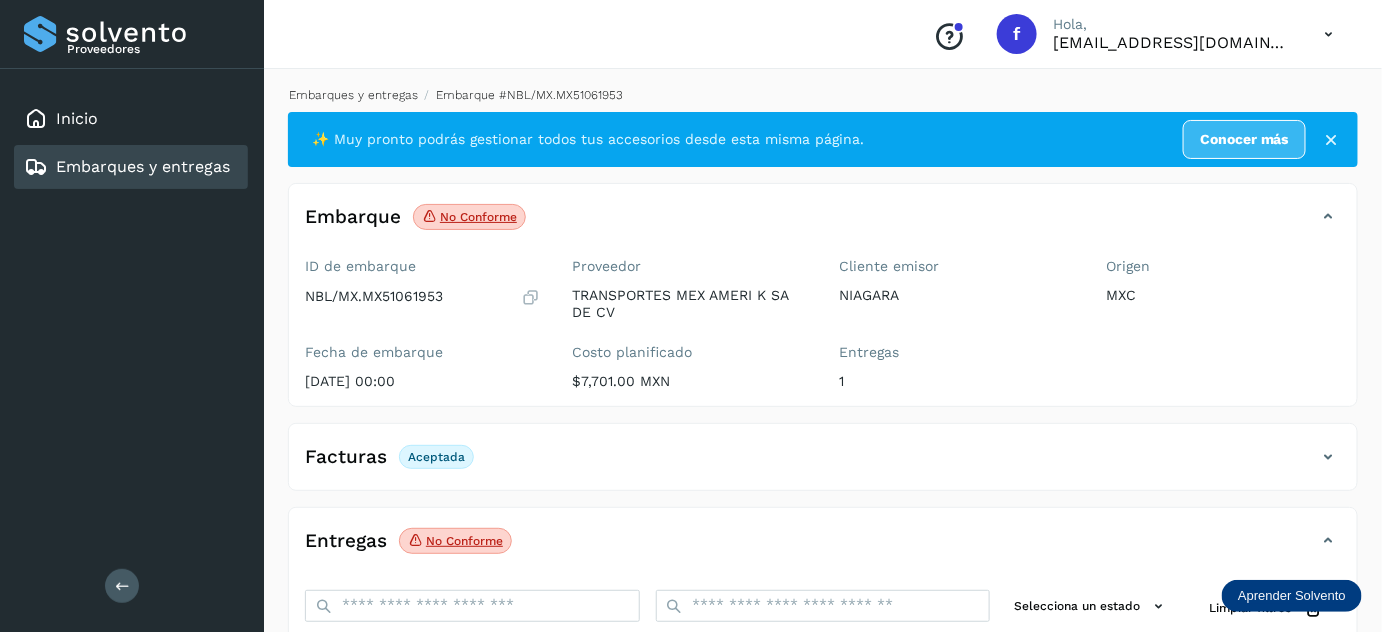 click on "Embarques y entregas" at bounding box center [353, 95] 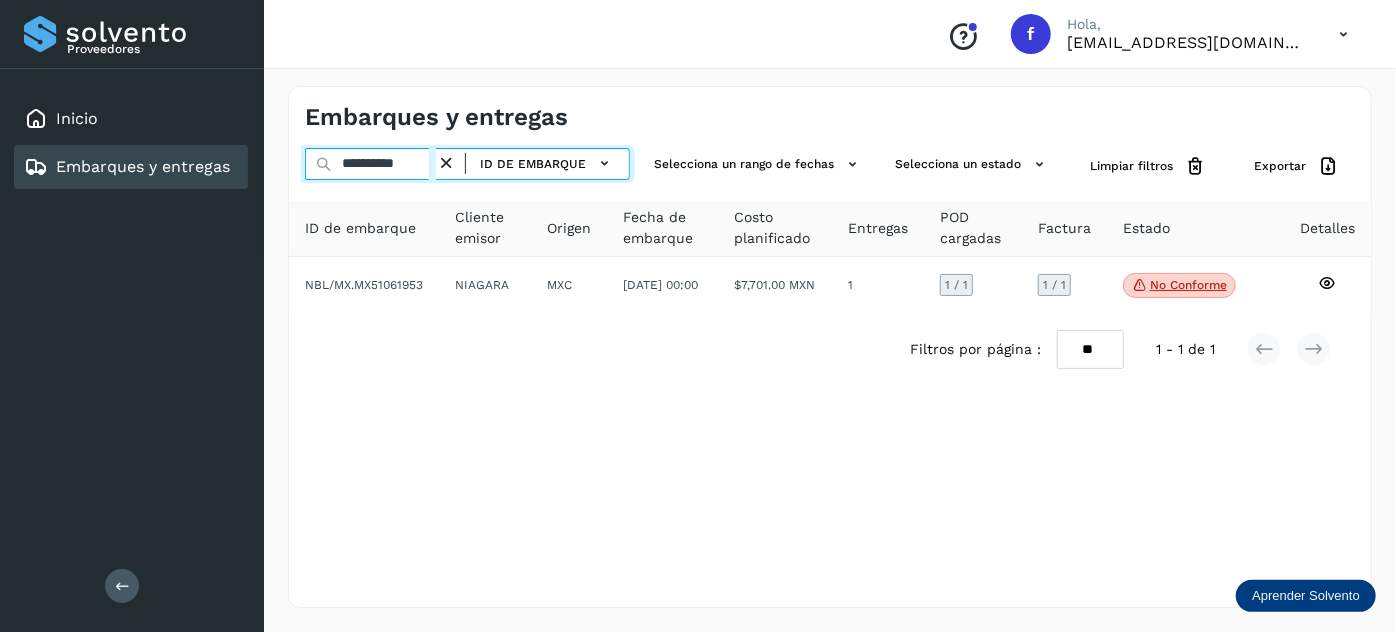 click on "**********" at bounding box center (370, 164) 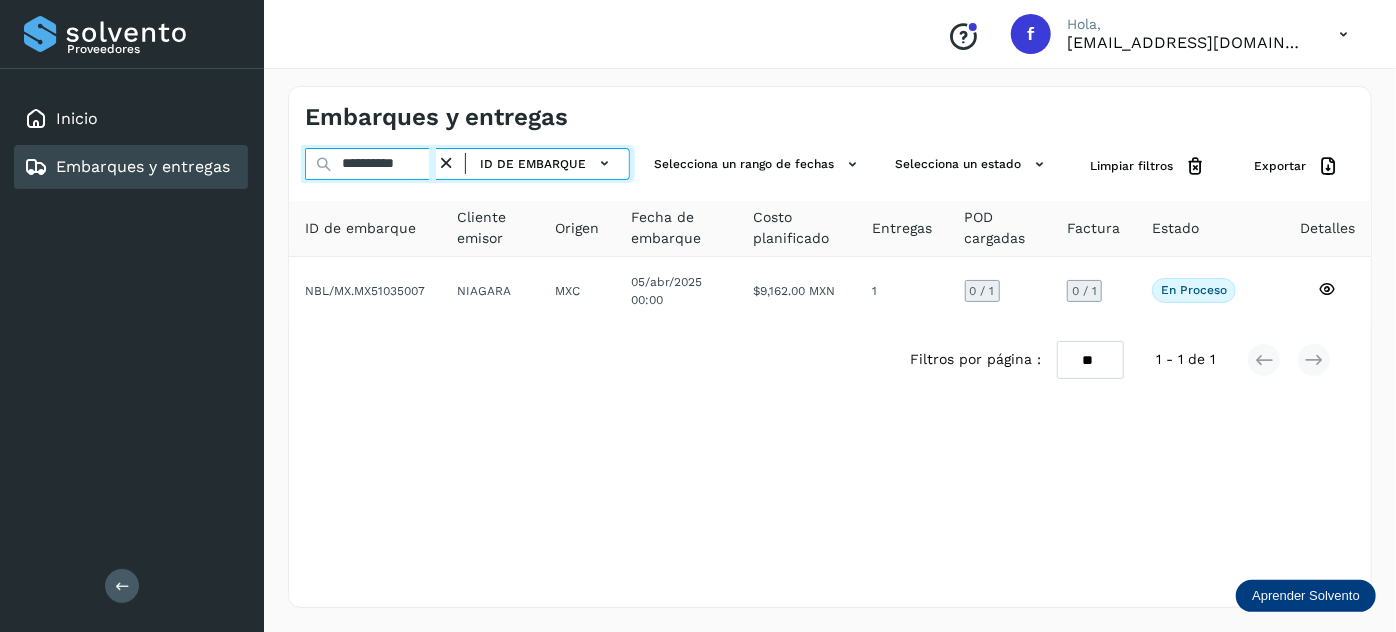 type on "**********" 